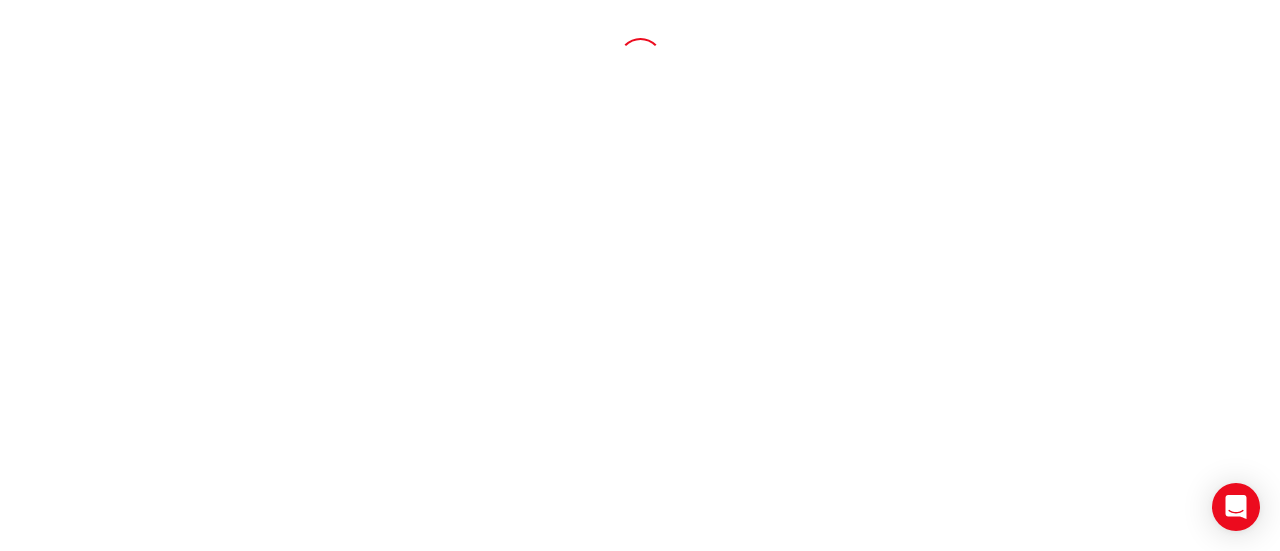 scroll, scrollTop: 0, scrollLeft: 0, axis: both 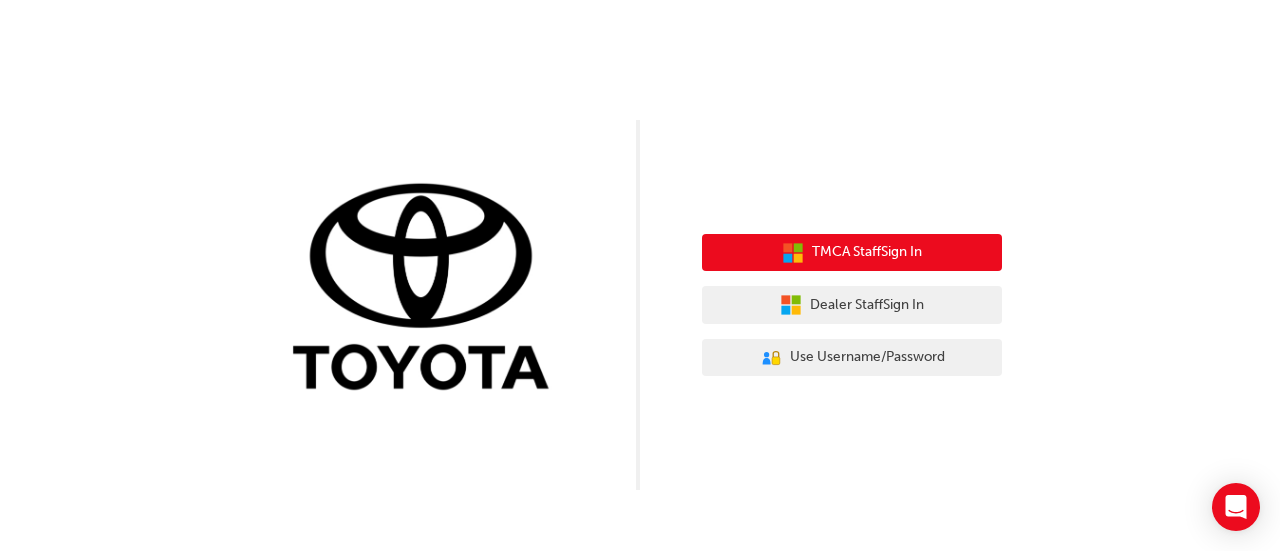 click on "TMCA Staff  Sign In" at bounding box center [867, 252] 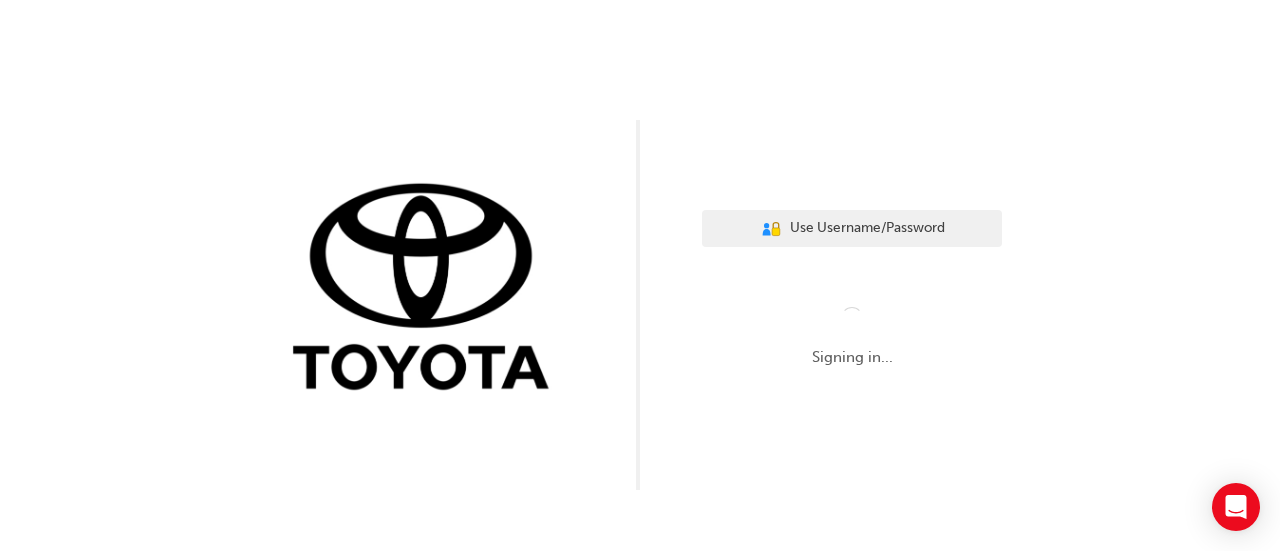 scroll, scrollTop: 0, scrollLeft: 0, axis: both 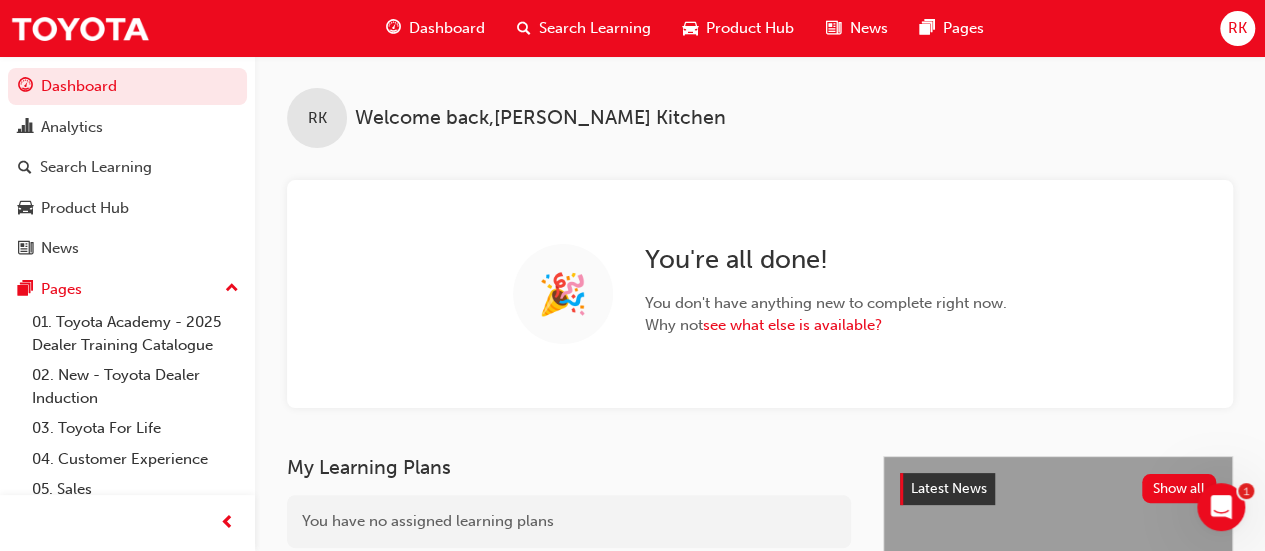 click on "RK" at bounding box center [1237, 28] 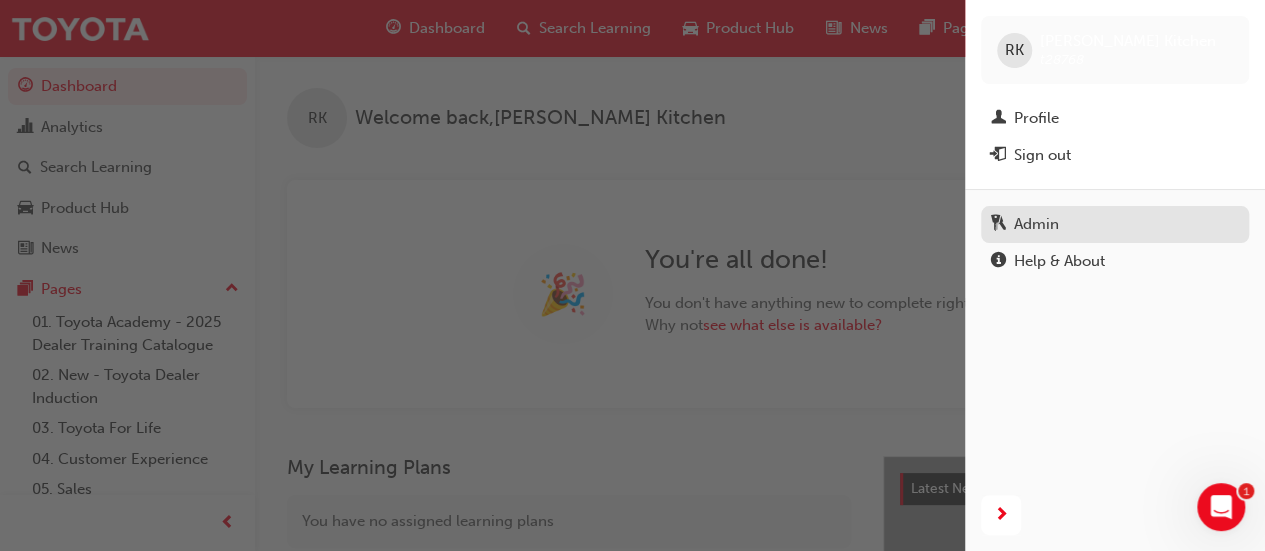 click on "Admin" at bounding box center (1036, 224) 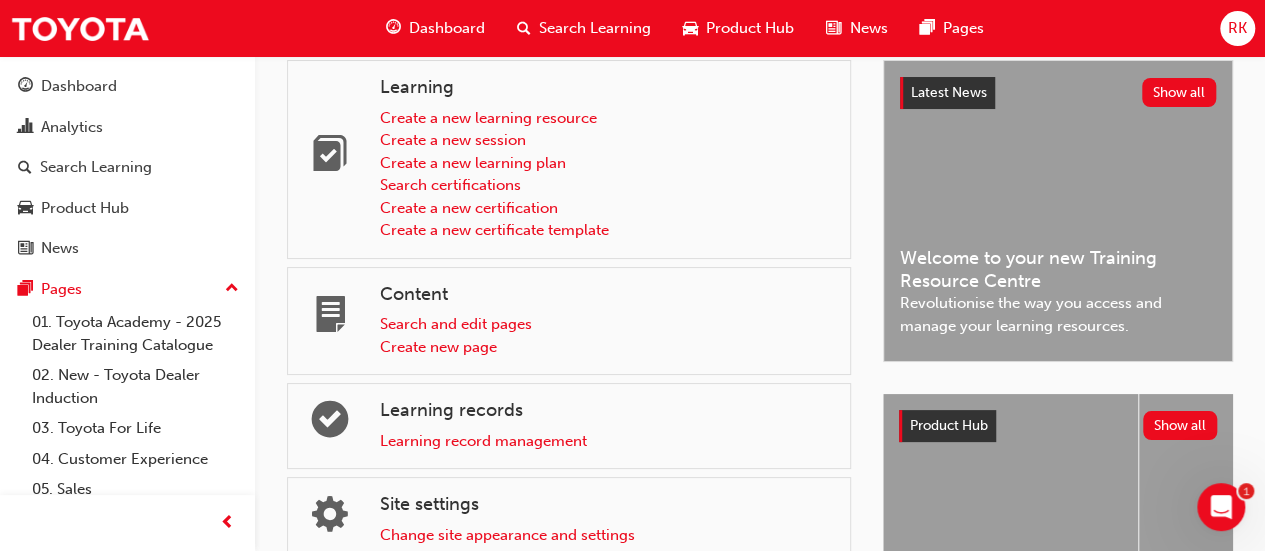 scroll, scrollTop: 0, scrollLeft: 0, axis: both 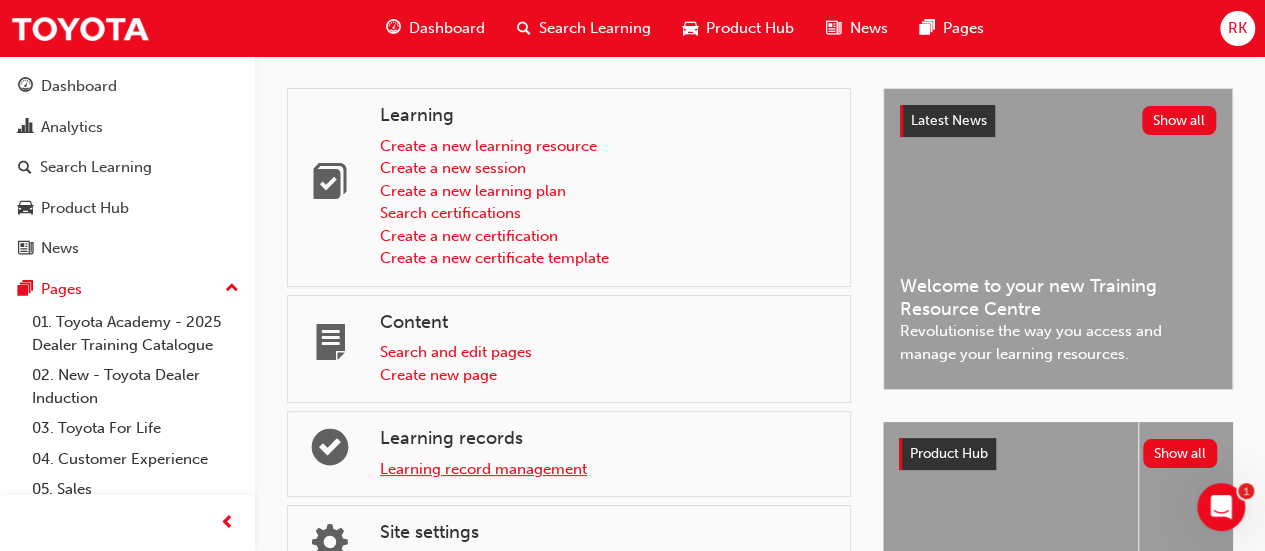 click on "Learning record management" at bounding box center (483, 469) 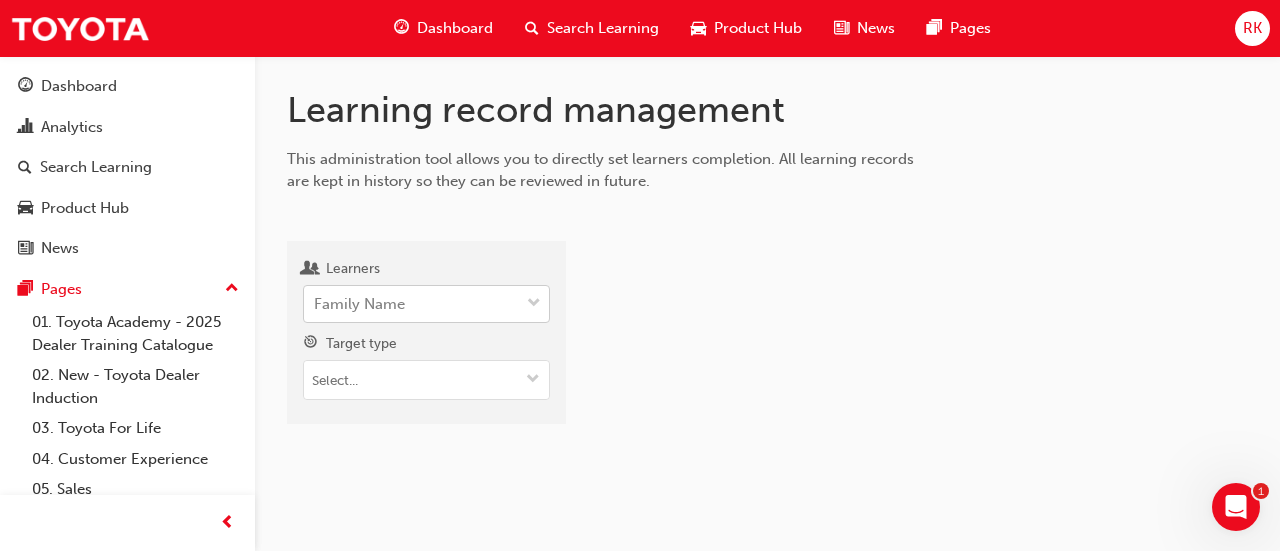 click on "Family Name" at bounding box center (411, 304) 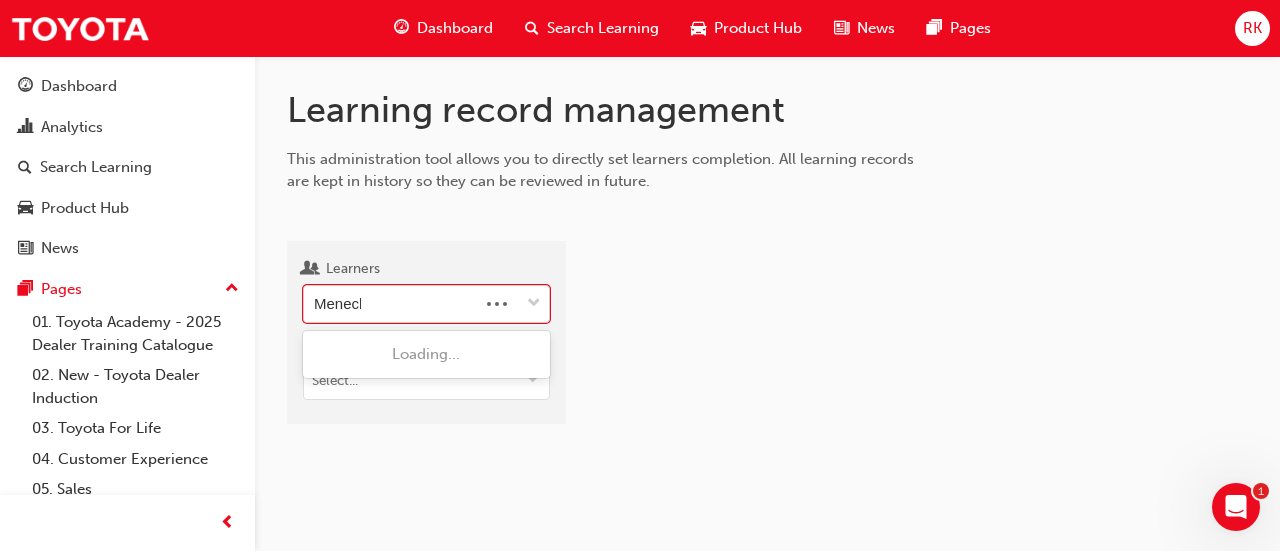 type on "Meneche" 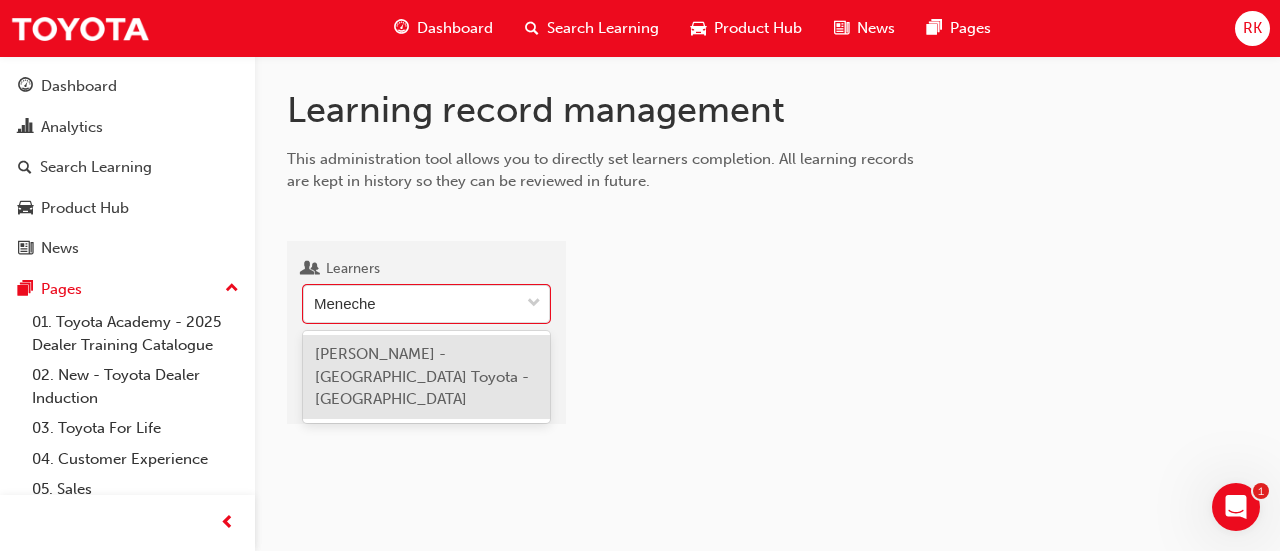 click on "[PERSON_NAME] - [GEOGRAPHIC_DATA] Toyota - [GEOGRAPHIC_DATA]" at bounding box center (422, 376) 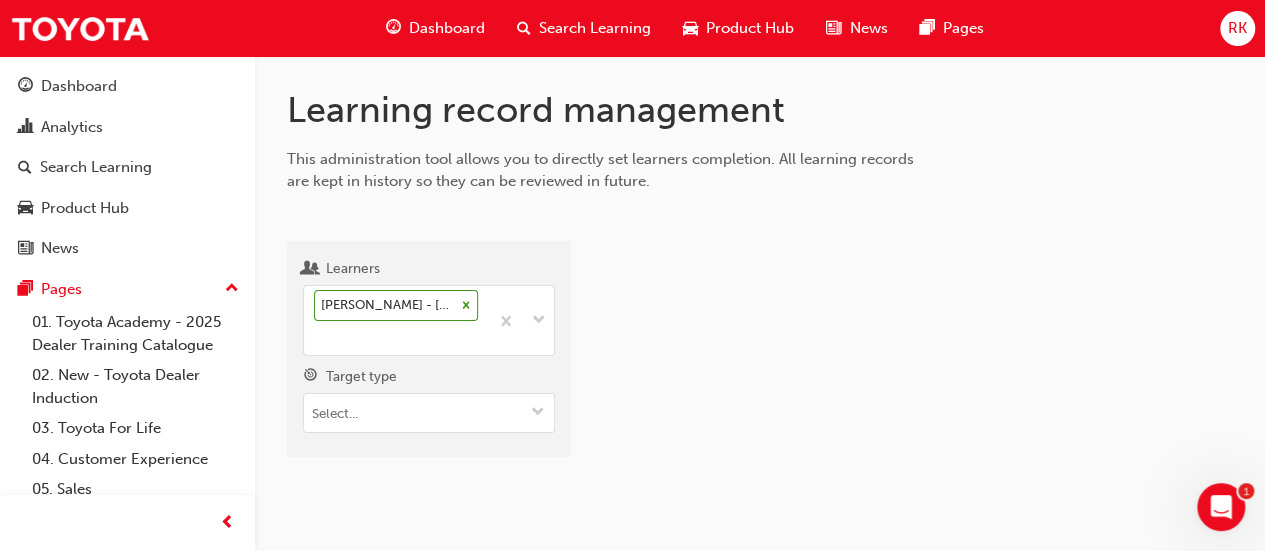 click at bounding box center [918, 357] 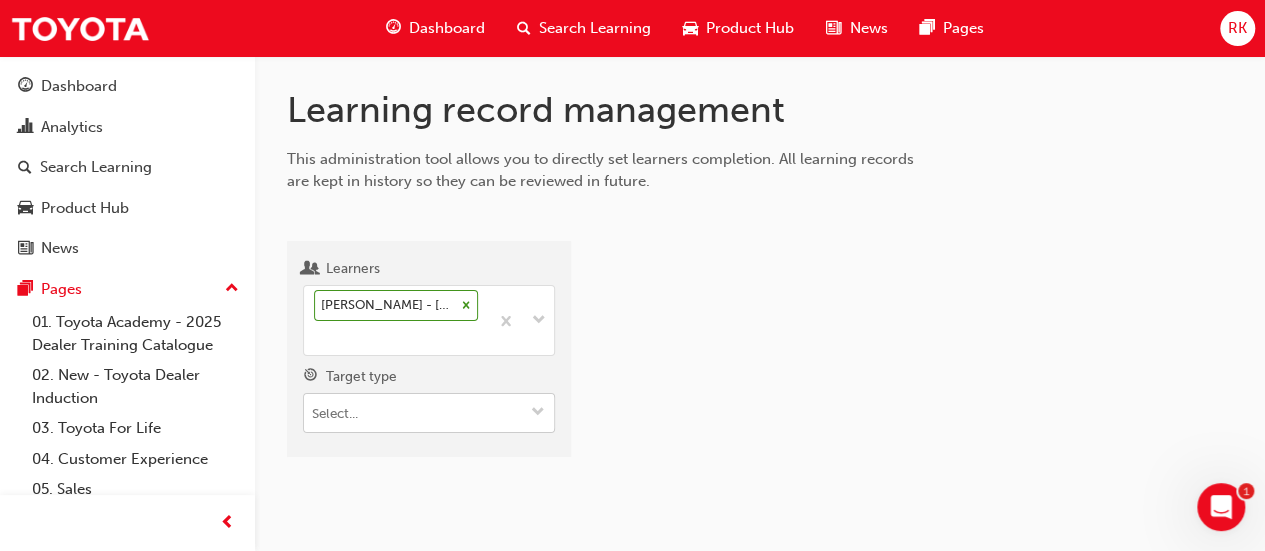 click on "Target type" at bounding box center [538, 413] 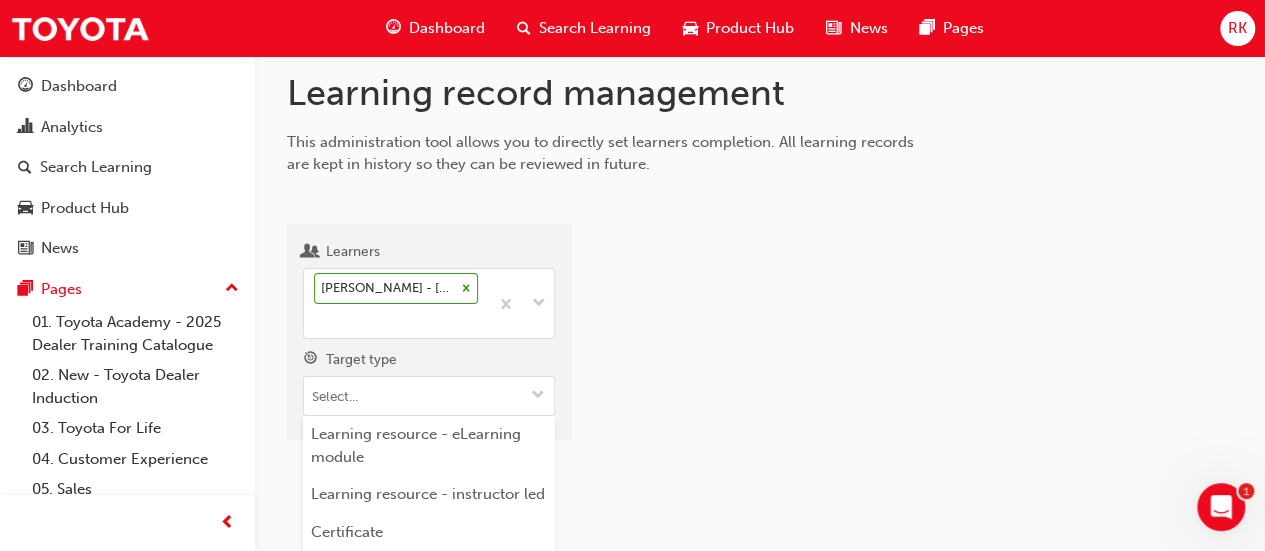 scroll, scrollTop: 17, scrollLeft: 0, axis: vertical 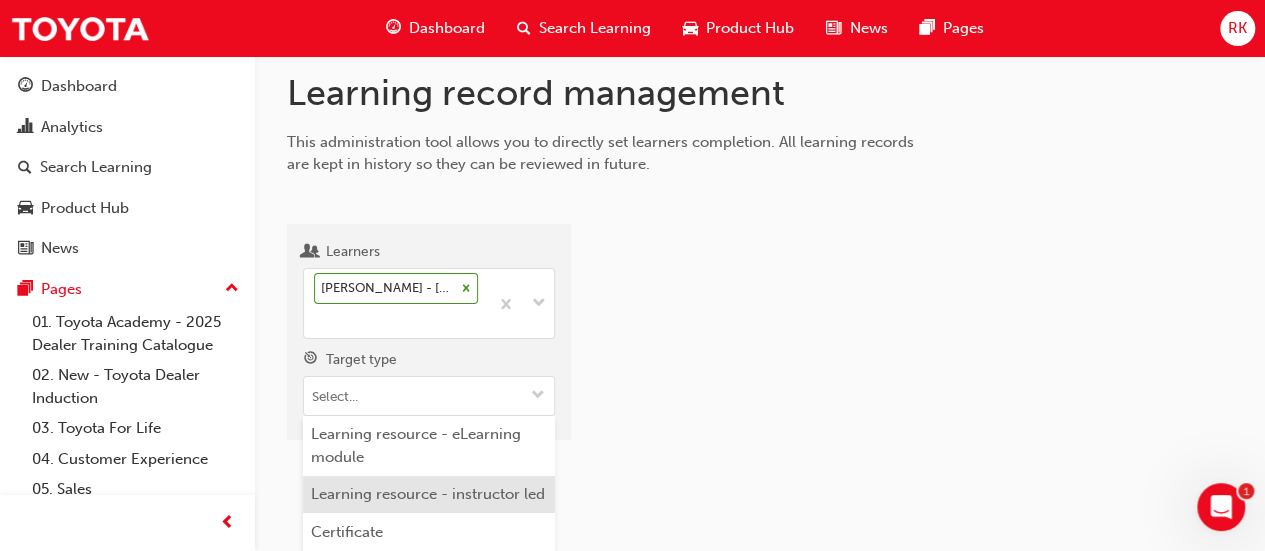 click on "Learning resource - instructor led" at bounding box center [429, 495] 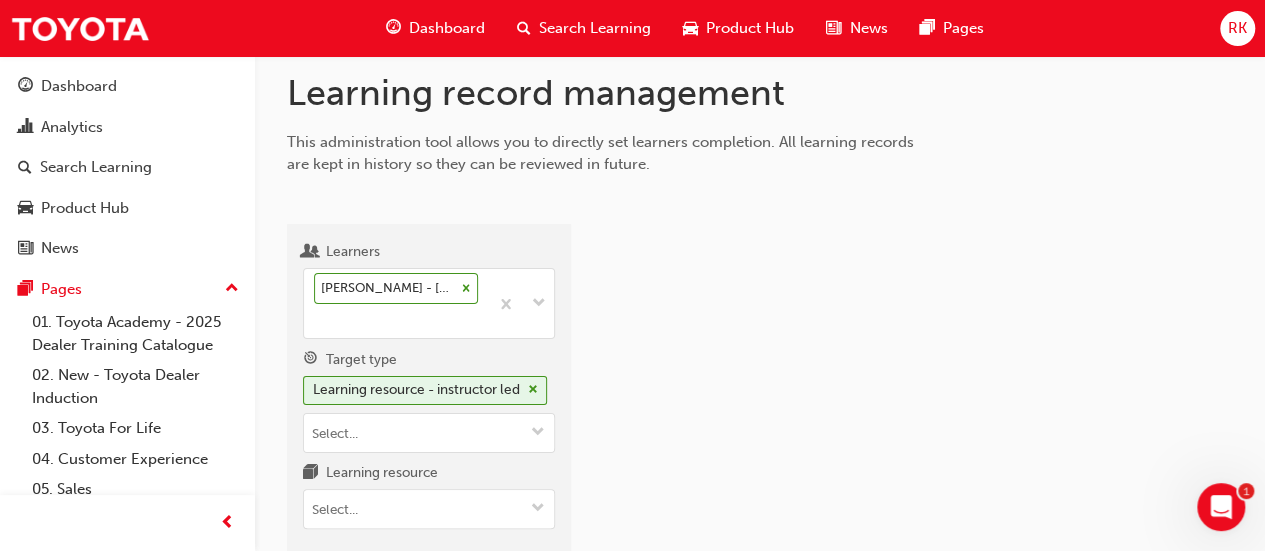 click at bounding box center [918, 397] 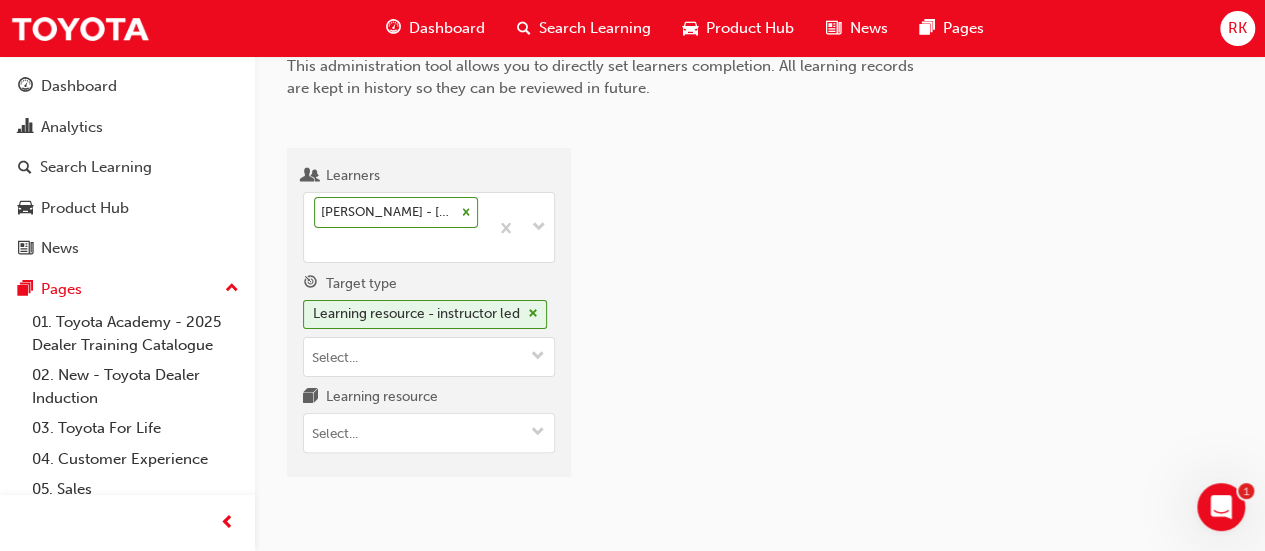 scroll, scrollTop: 113, scrollLeft: 0, axis: vertical 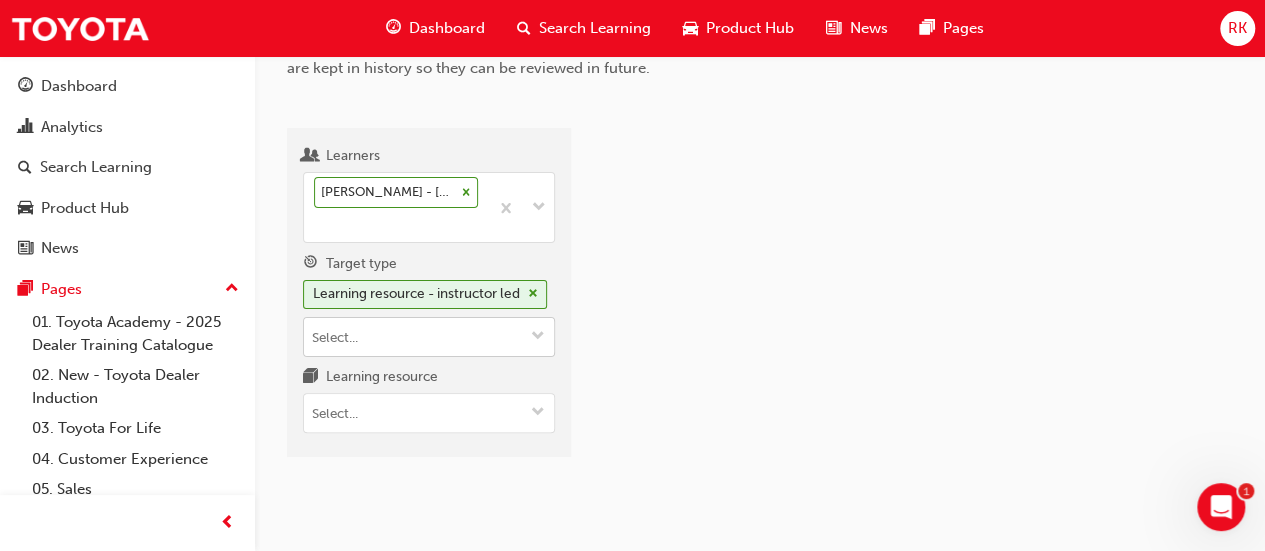 click on "Target type Learning resource - instructor led" at bounding box center (538, 337) 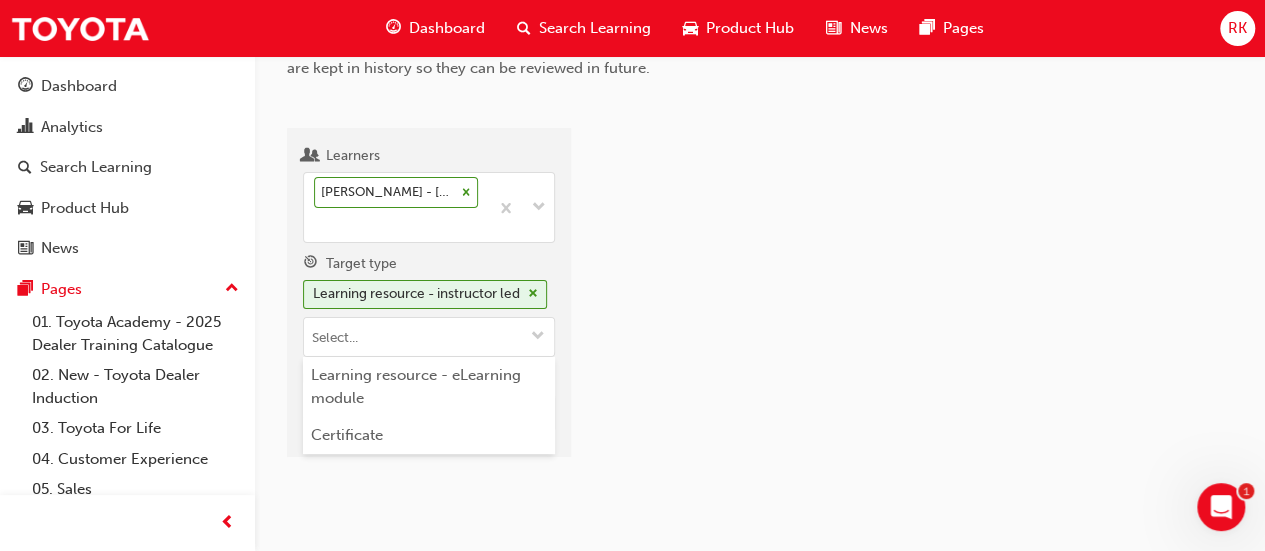 click at bounding box center [918, 301] 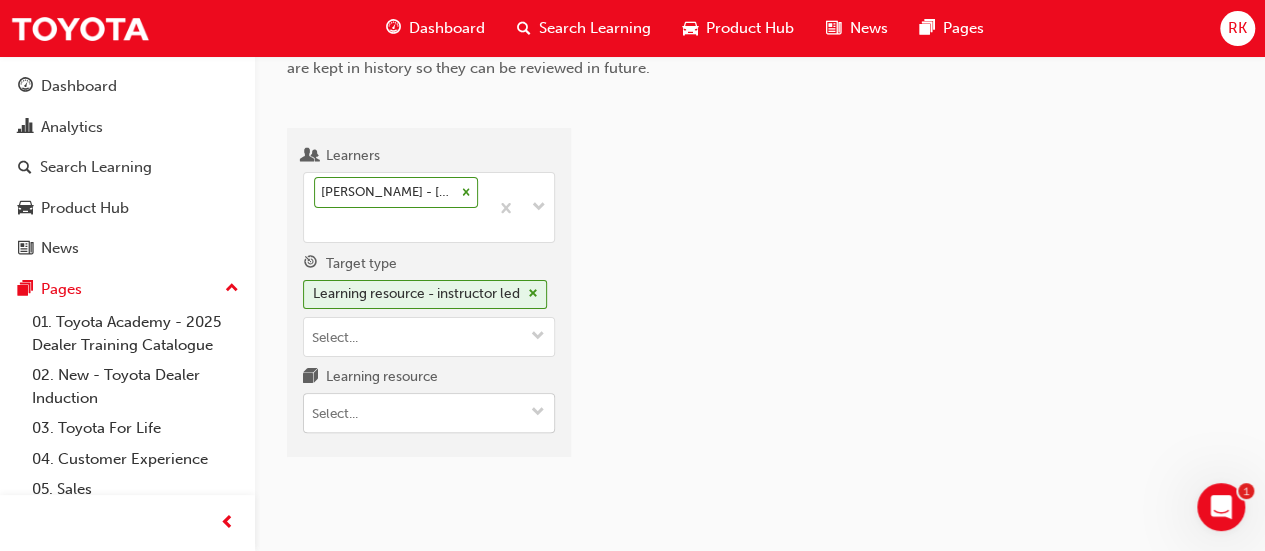 click on "Learning resource" at bounding box center [538, 413] 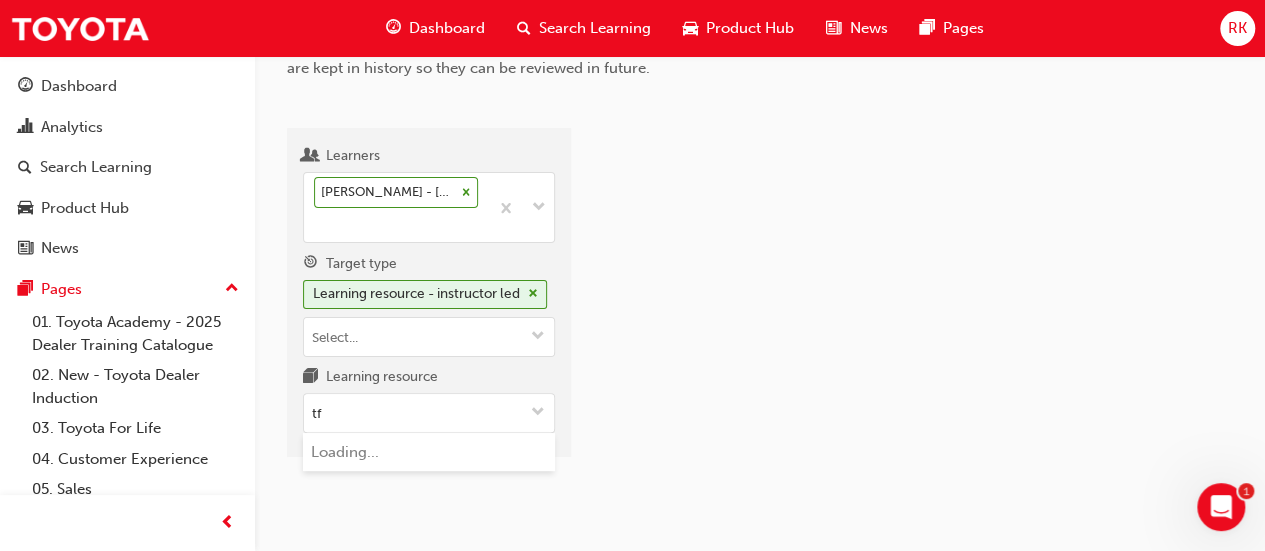 type on "tfl" 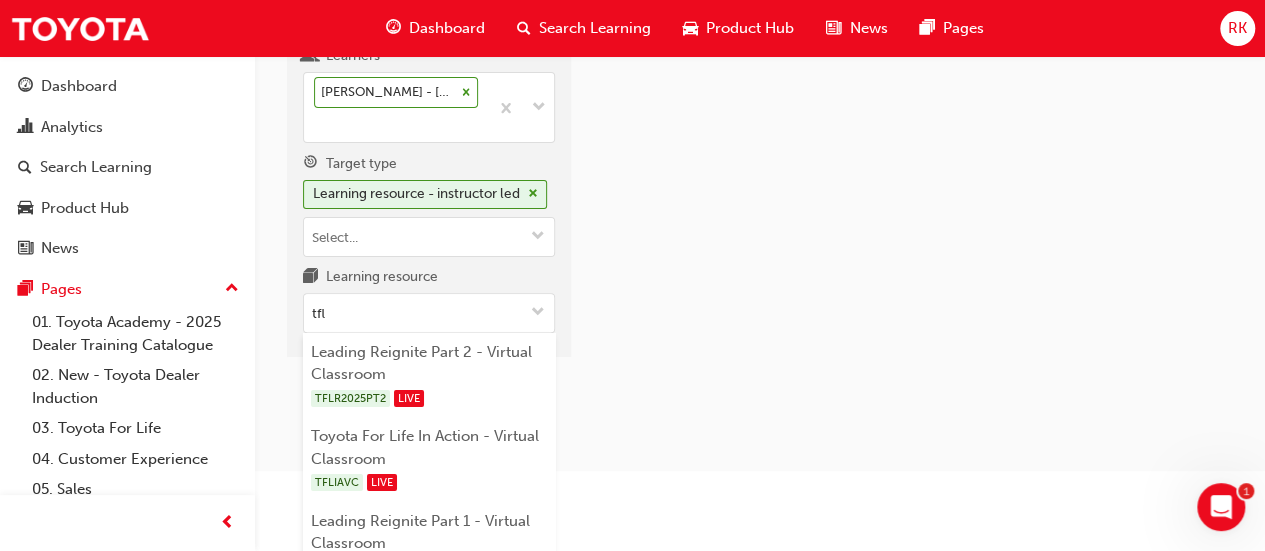 scroll, scrollTop: 313, scrollLeft: 0, axis: vertical 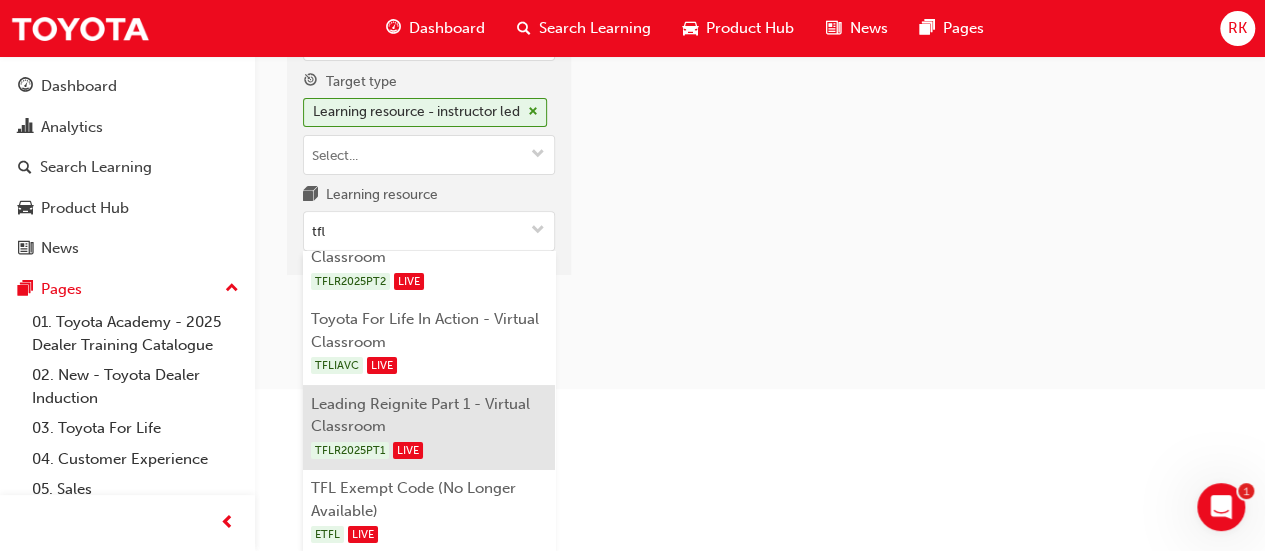 click on "Leading Reignite Part 1 - Virtual Classroom TFLR2025PT1 LIVE" at bounding box center [429, 427] 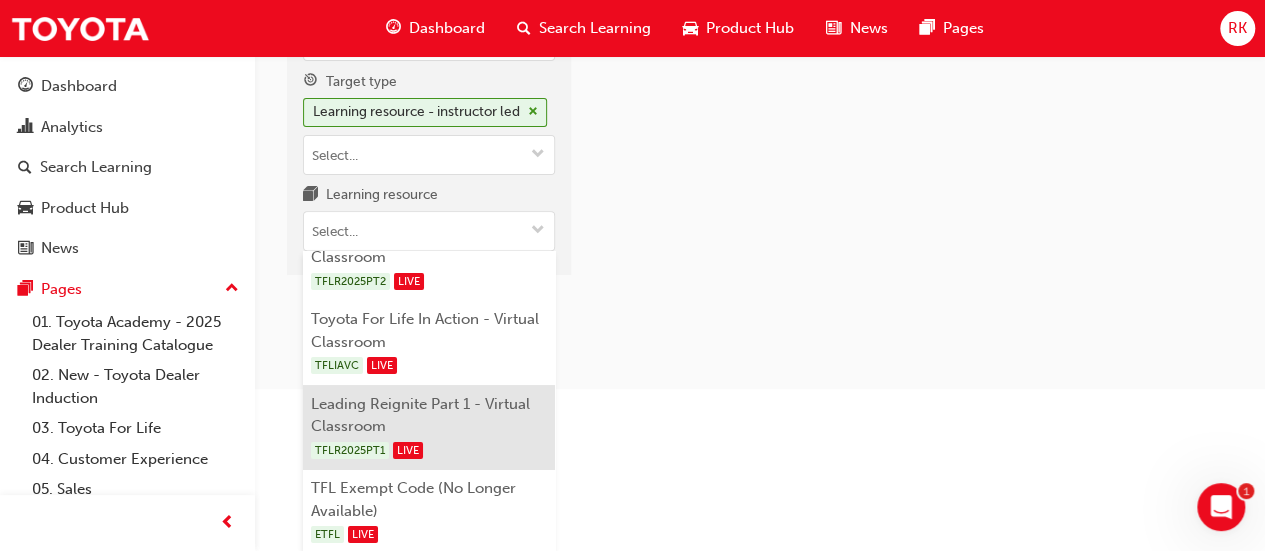 scroll, scrollTop: 0, scrollLeft: 0, axis: both 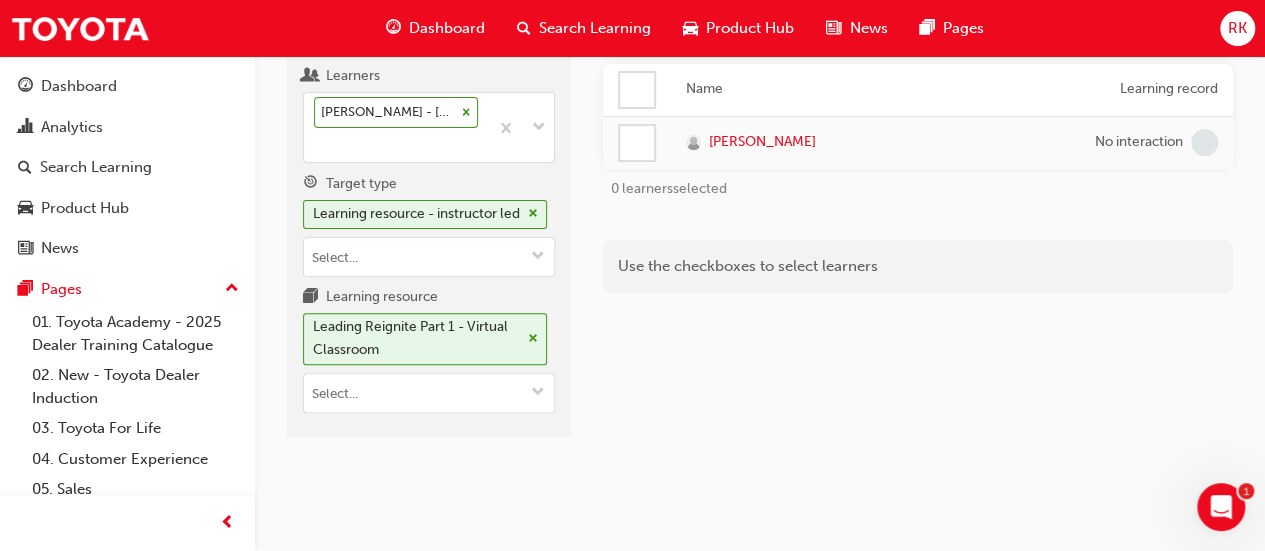 click on "Name Learning record [PERSON_NAME] No interaction 0   learners  selected Use the checkboxes to select learners" at bounding box center [918, 250] 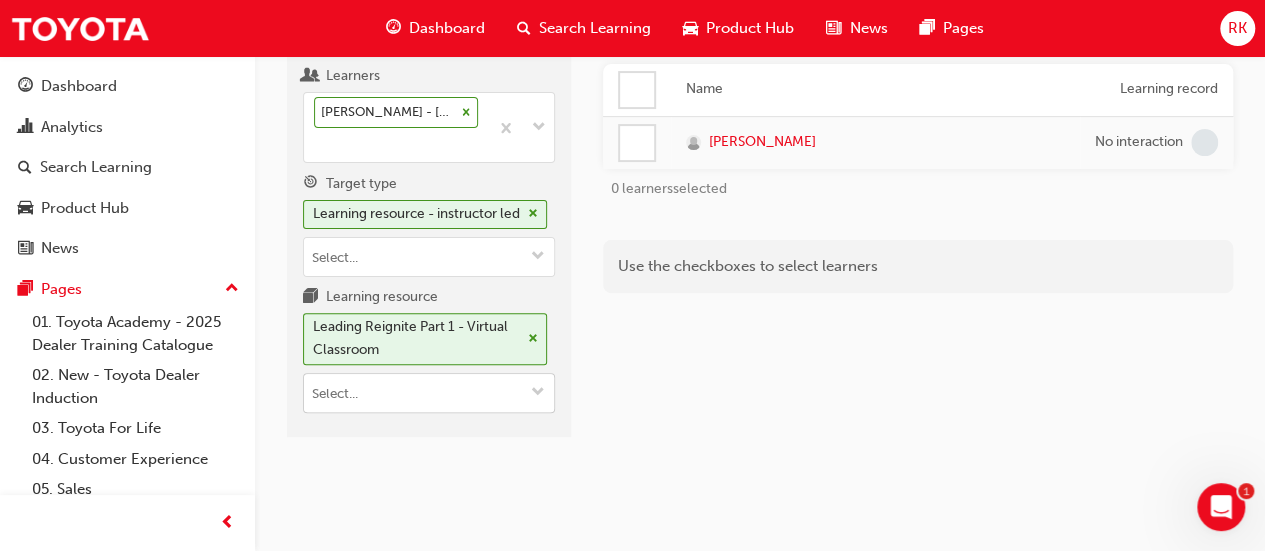 click at bounding box center (538, 393) 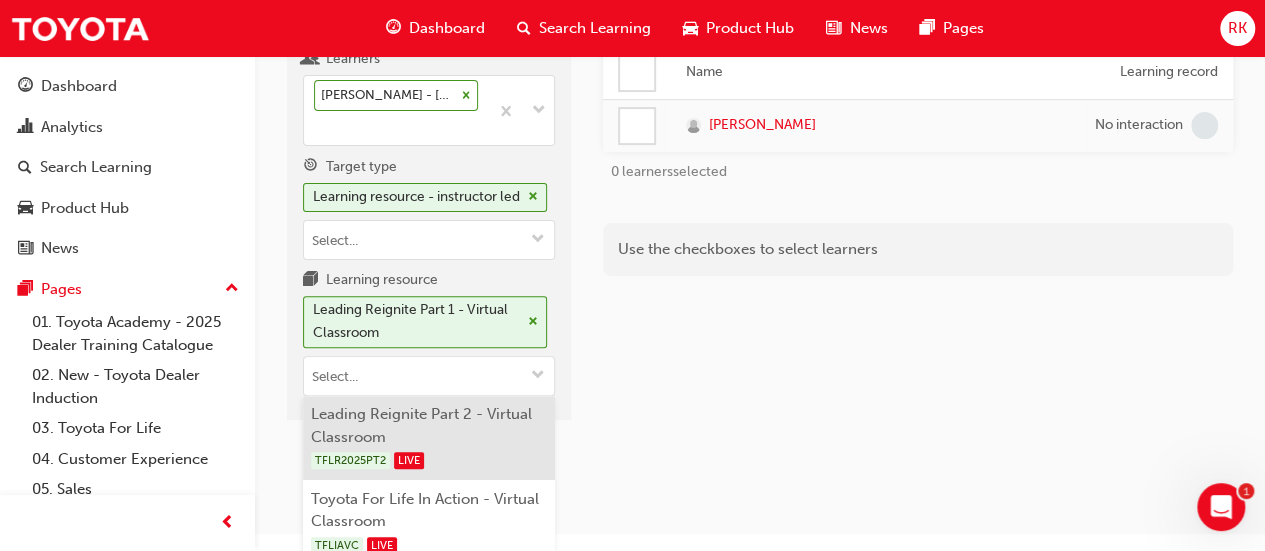 click on "Leading Reignite Part 2 - Virtual Classroom TFLR2025PT2 LIVE" at bounding box center (429, 438) 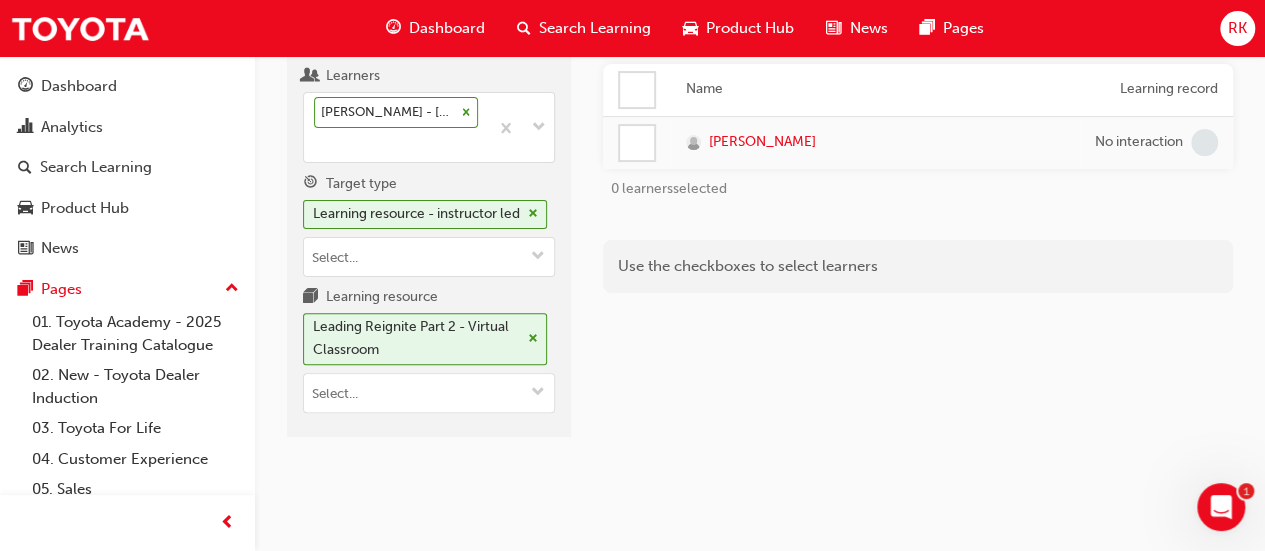 click on "Learners [PERSON_NAME] - [GEOGRAPHIC_DATA] Toyota - PORT AUGUSTA Target type Learning resource - instructor led Learning resource Leading Reignite Part 2 - Virtual Classroom" at bounding box center [429, 242] 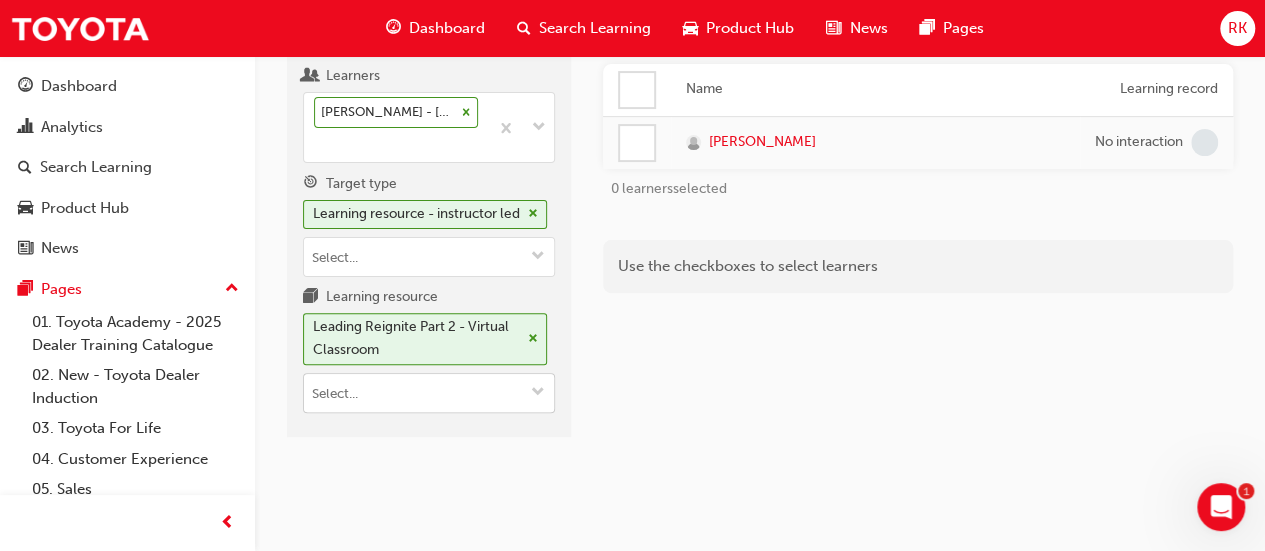 click on "Learning resource Leading Reignite Part 2 - Virtual Classroom" at bounding box center [538, 393] 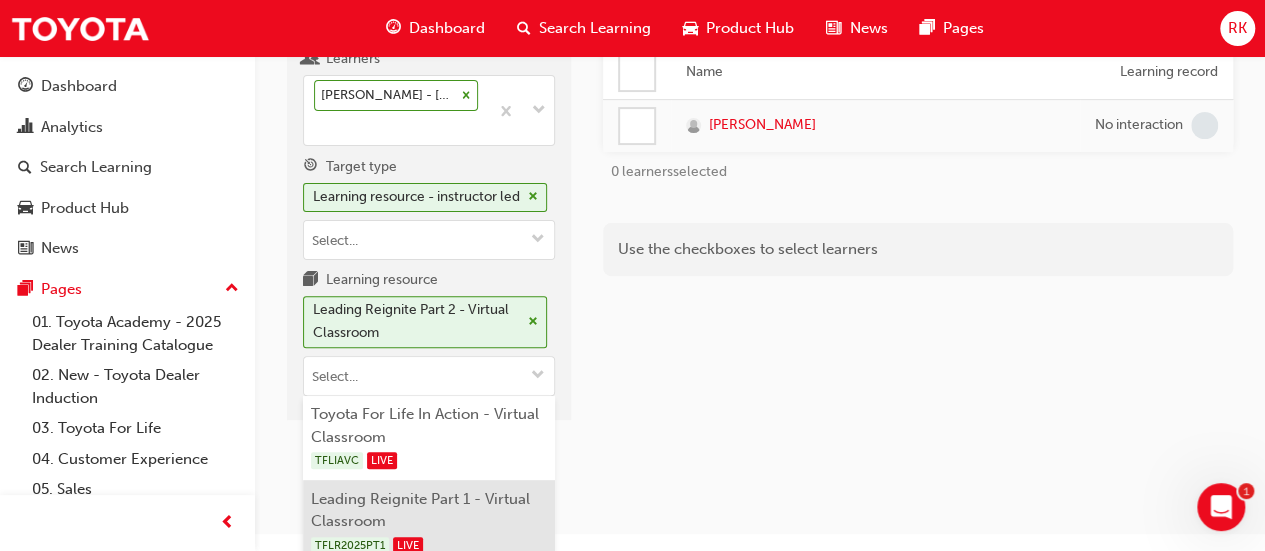 click on "Leading Reignite Part 1 - Virtual Classroom TFLR2025PT1 LIVE" at bounding box center (429, 522) 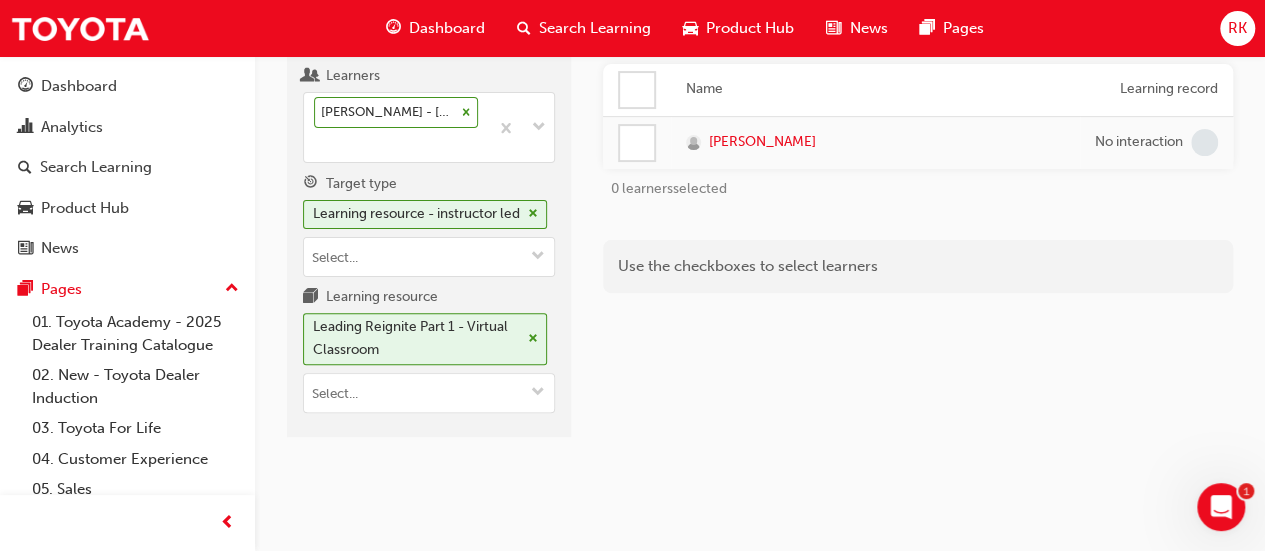click on "Name Learning record [PERSON_NAME] No interaction 0   learners  selected Use the checkboxes to select learners" at bounding box center [918, 250] 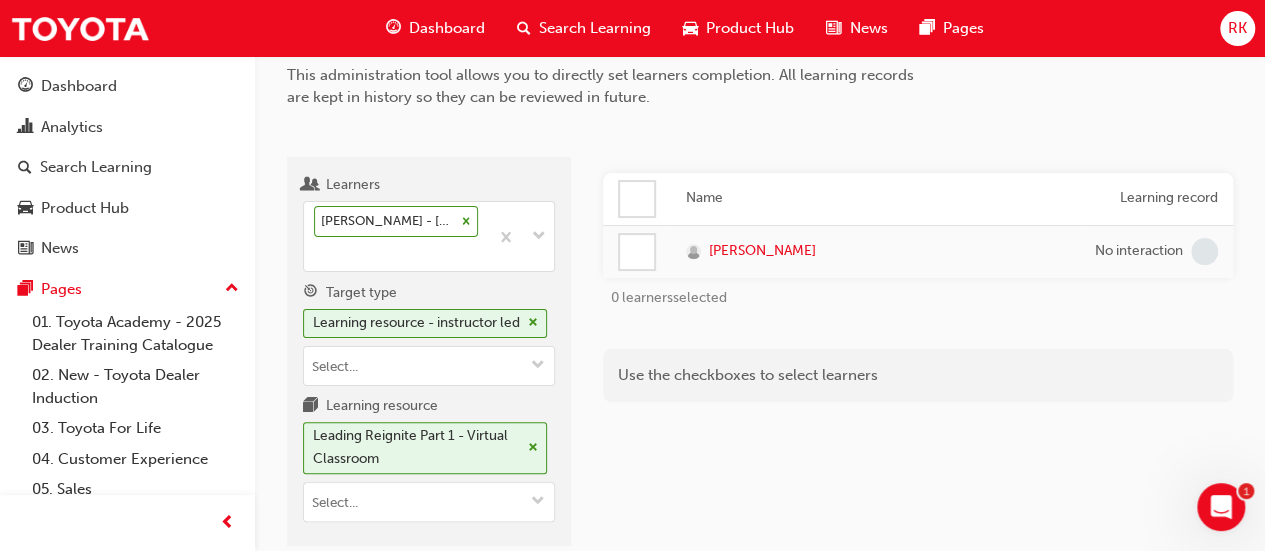 scroll, scrollTop: 110, scrollLeft: 0, axis: vertical 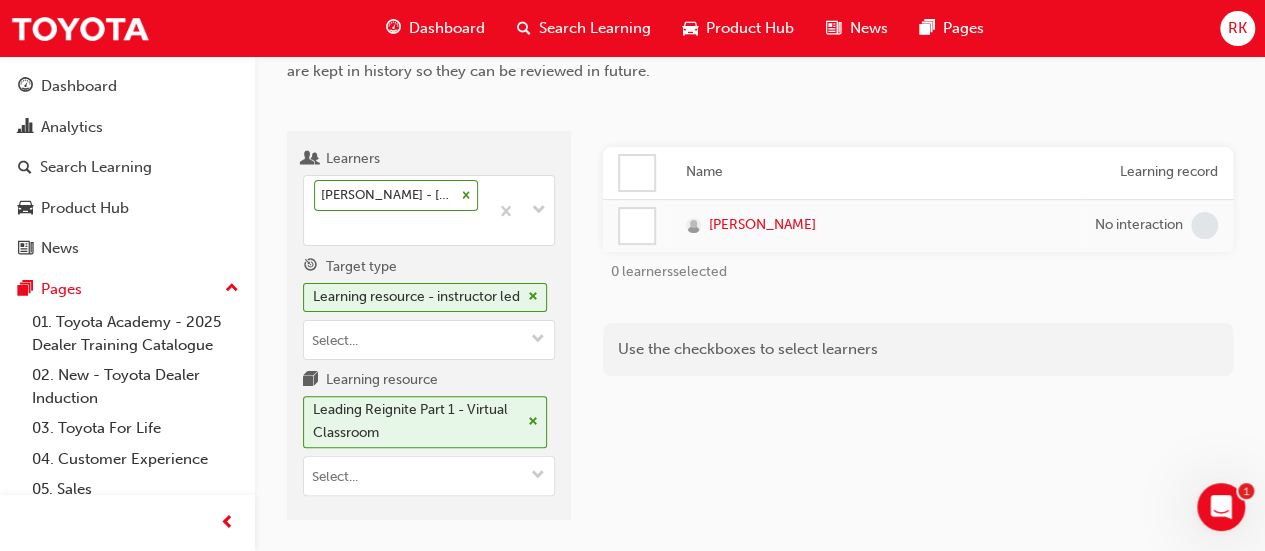 click at bounding box center (637, 226) 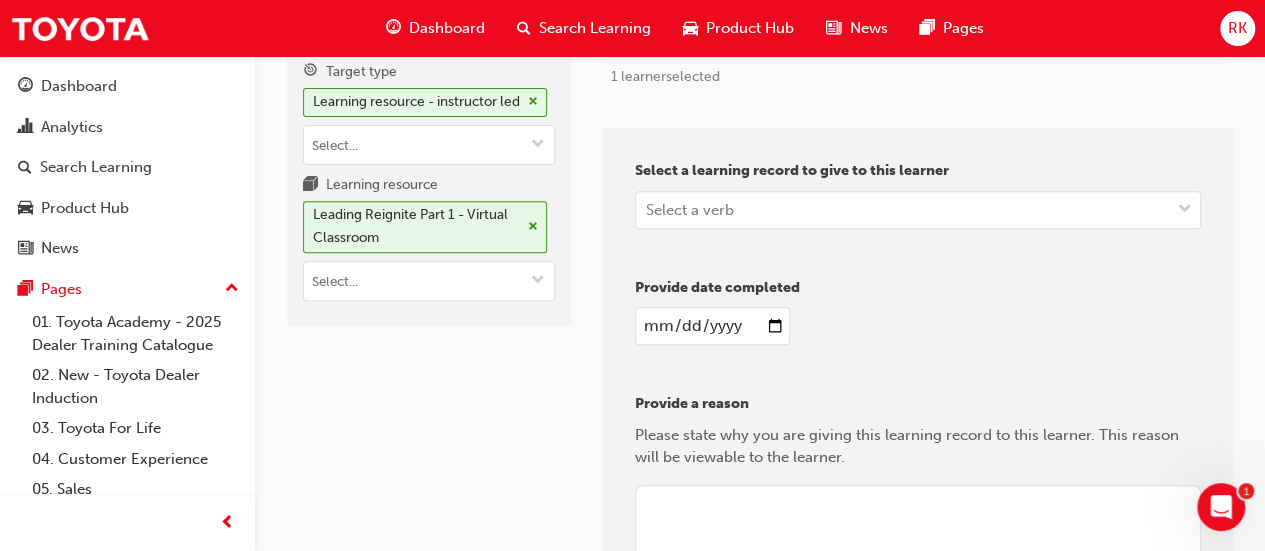 scroll, scrollTop: 310, scrollLeft: 0, axis: vertical 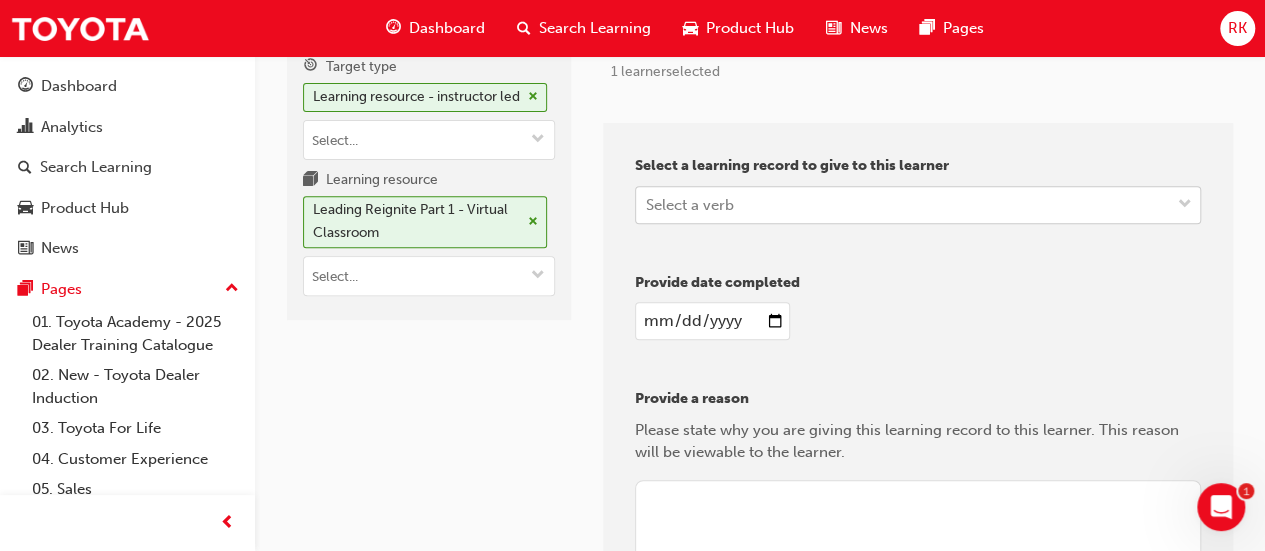 click on "Select a verb" at bounding box center [903, 204] 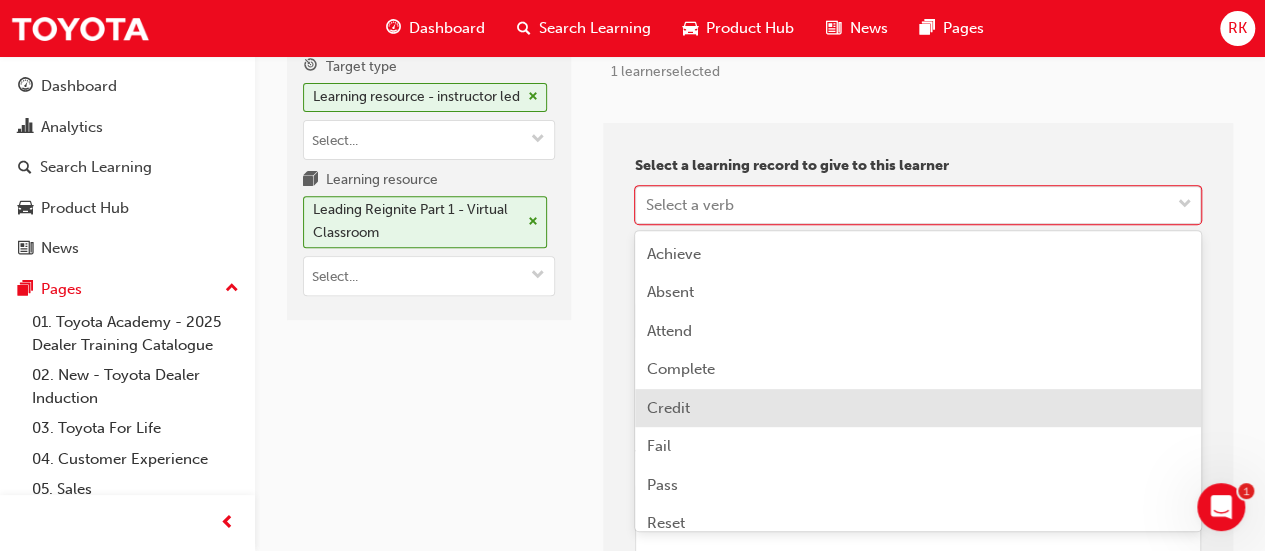 click on "Credit" at bounding box center [918, 408] 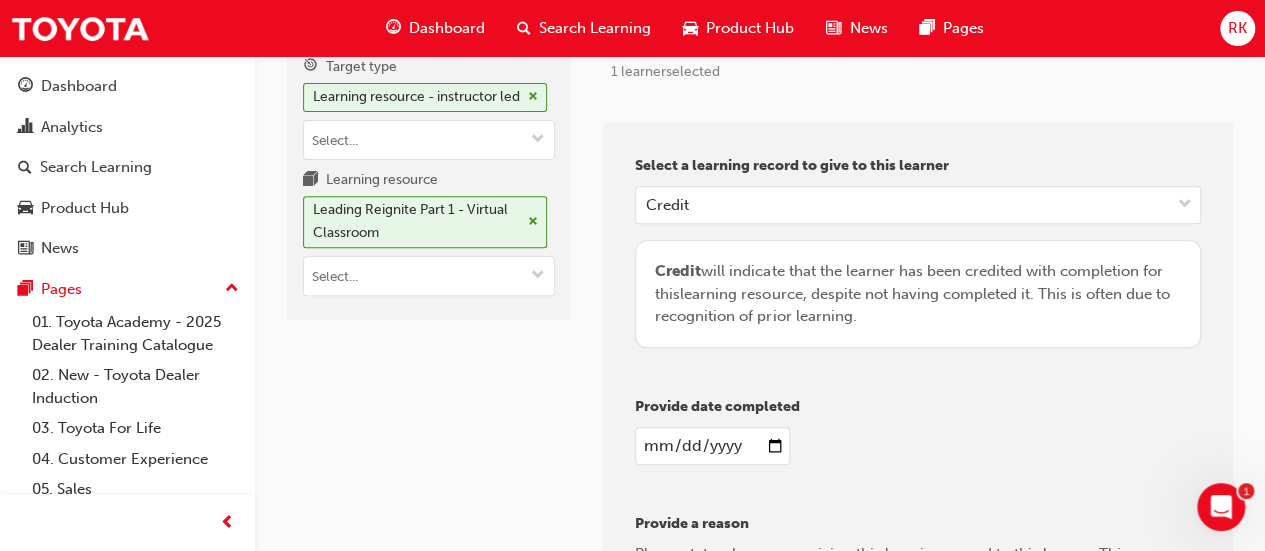 click on "Learners [PERSON_NAME] - [GEOGRAPHIC_DATA] Toyota - PORT AUGUSTA Target type Learning resource - instructor led Learning resource Leading Reignite Part 1 - Virtual Classroom" at bounding box center [429, 376] 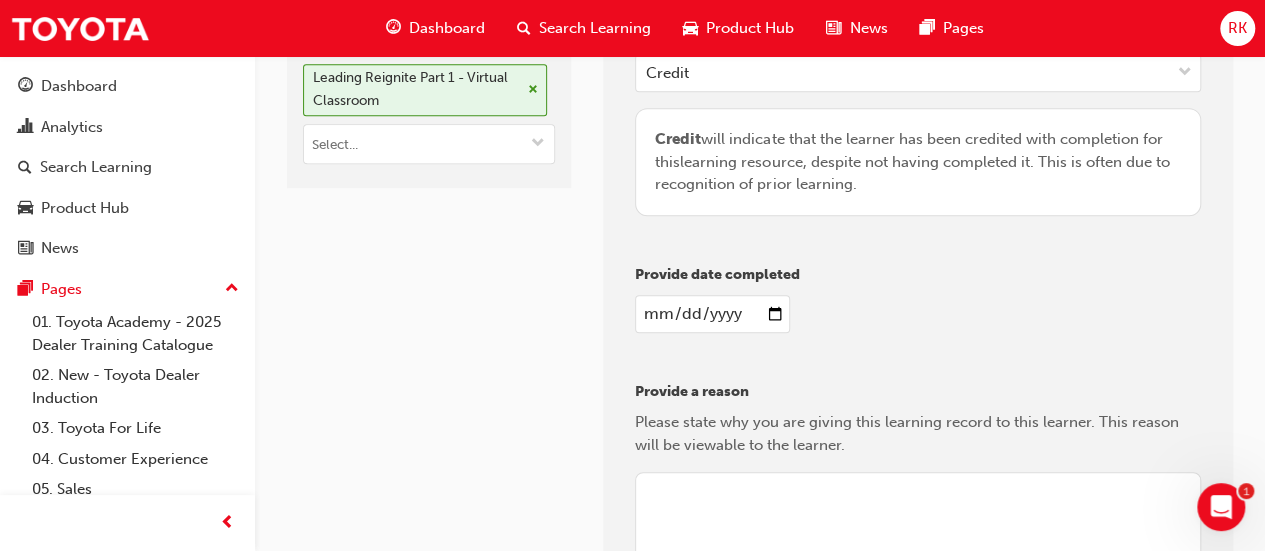 scroll, scrollTop: 410, scrollLeft: 0, axis: vertical 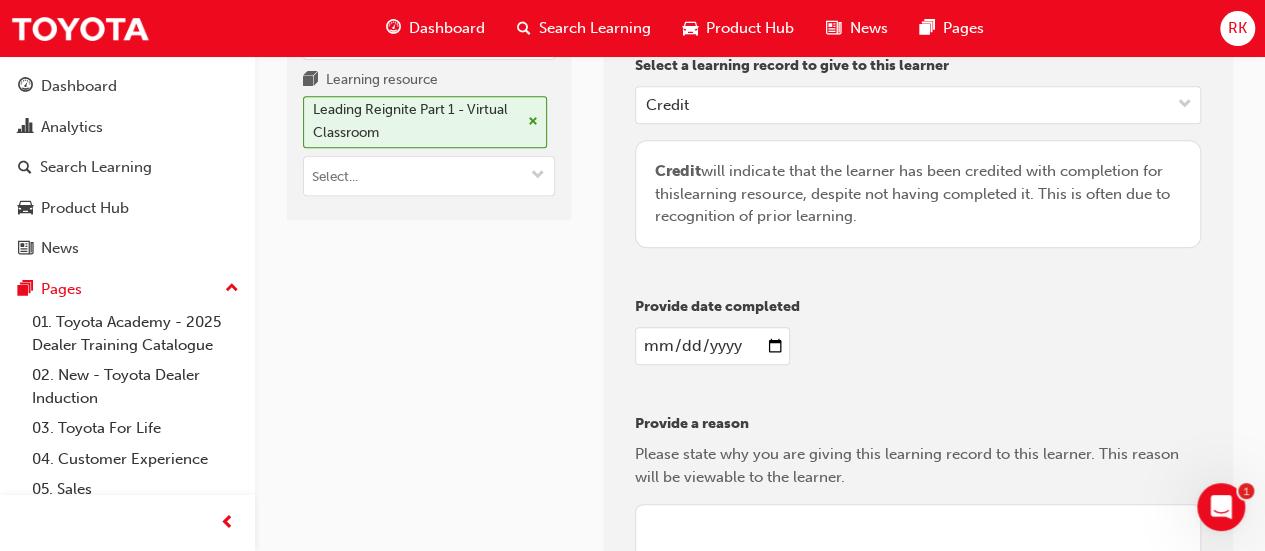 click at bounding box center [712, 346] 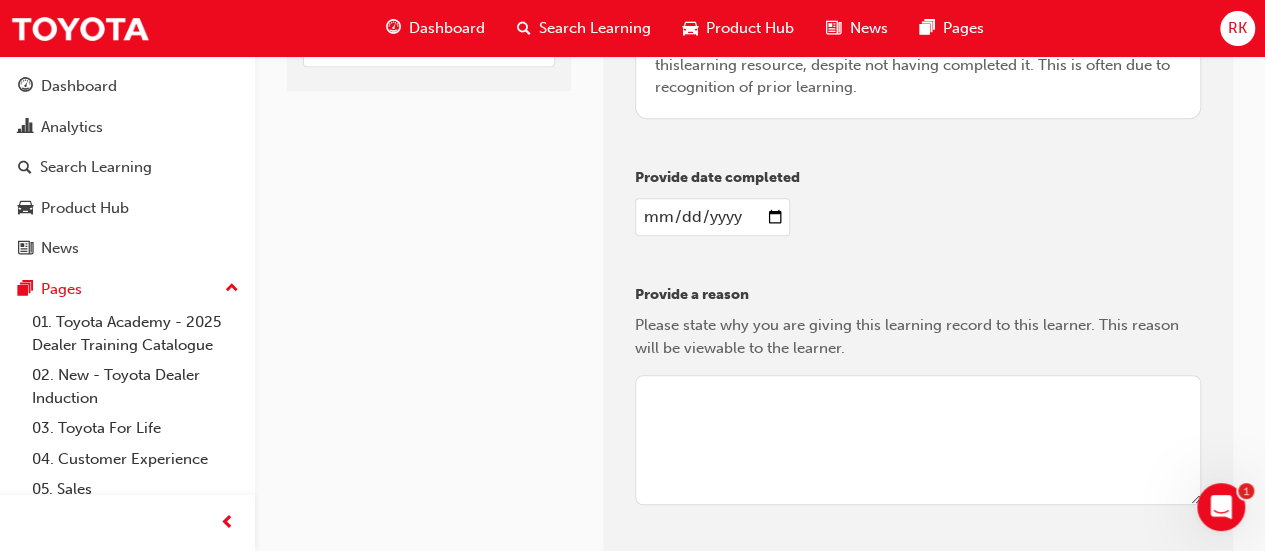 scroll, scrollTop: 510, scrollLeft: 0, axis: vertical 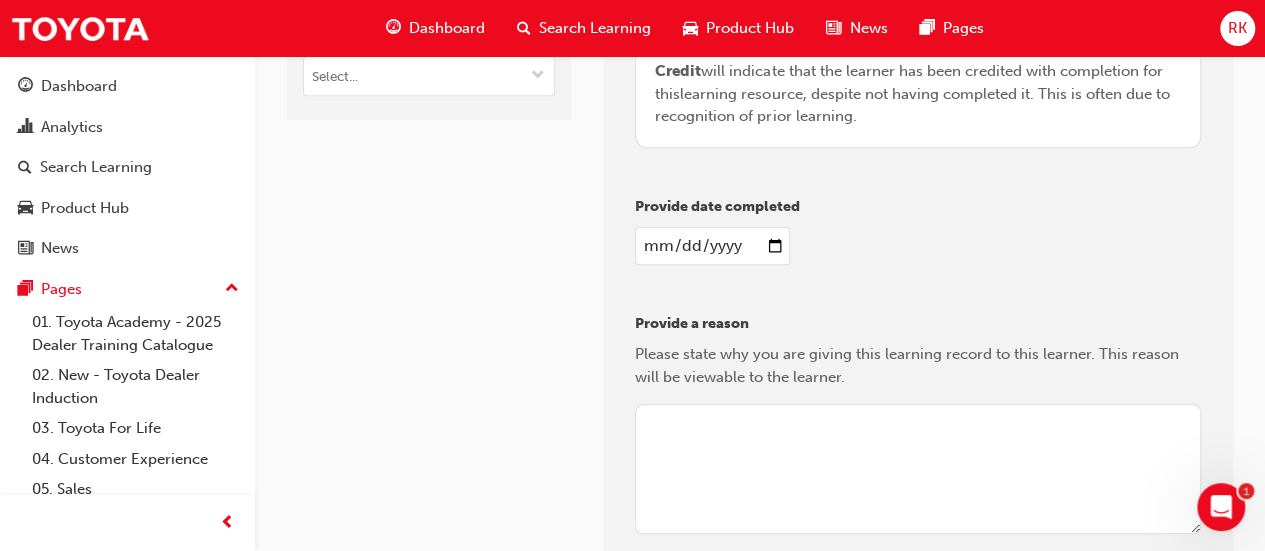 click at bounding box center (918, 469) 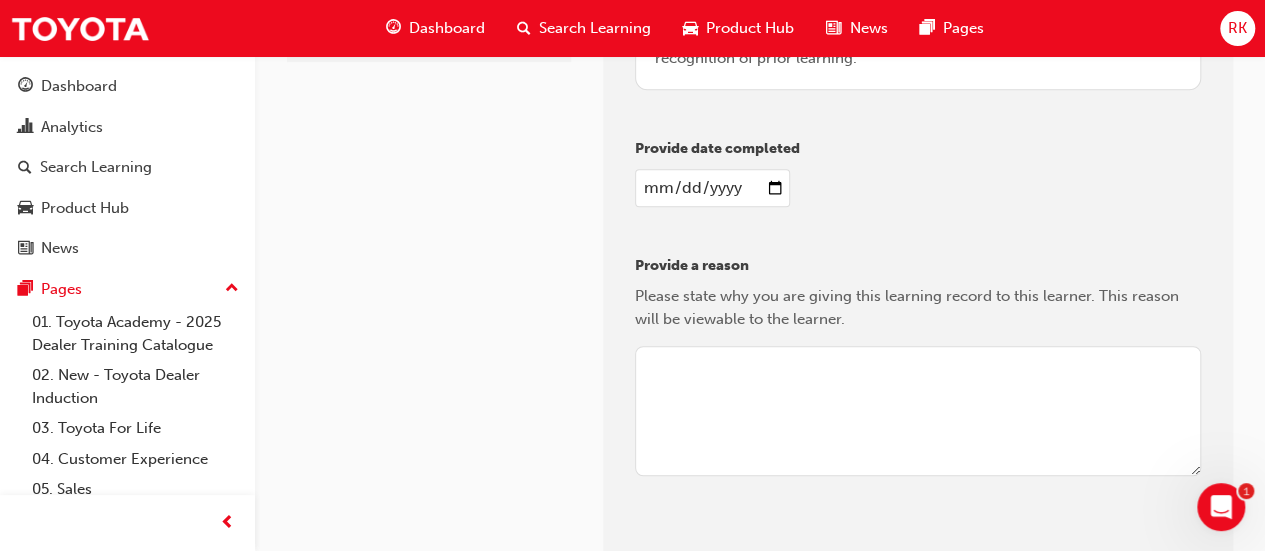 scroll, scrollTop: 577, scrollLeft: 0, axis: vertical 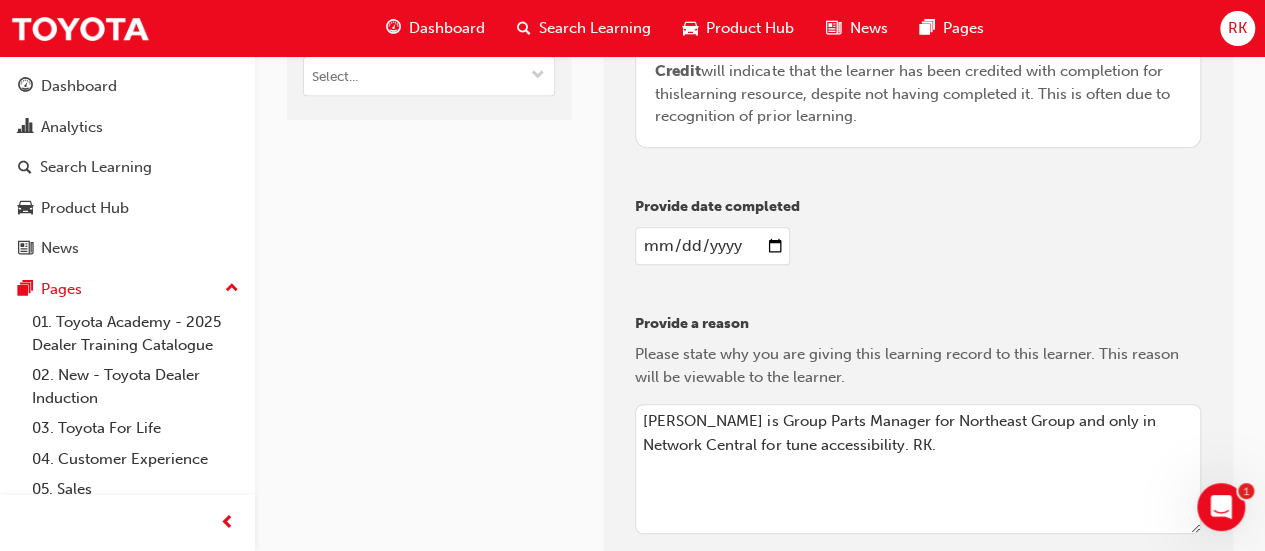 drag, startPoint x: 912, startPoint y: 459, endPoint x: 497, endPoint y: 398, distance: 419.45917 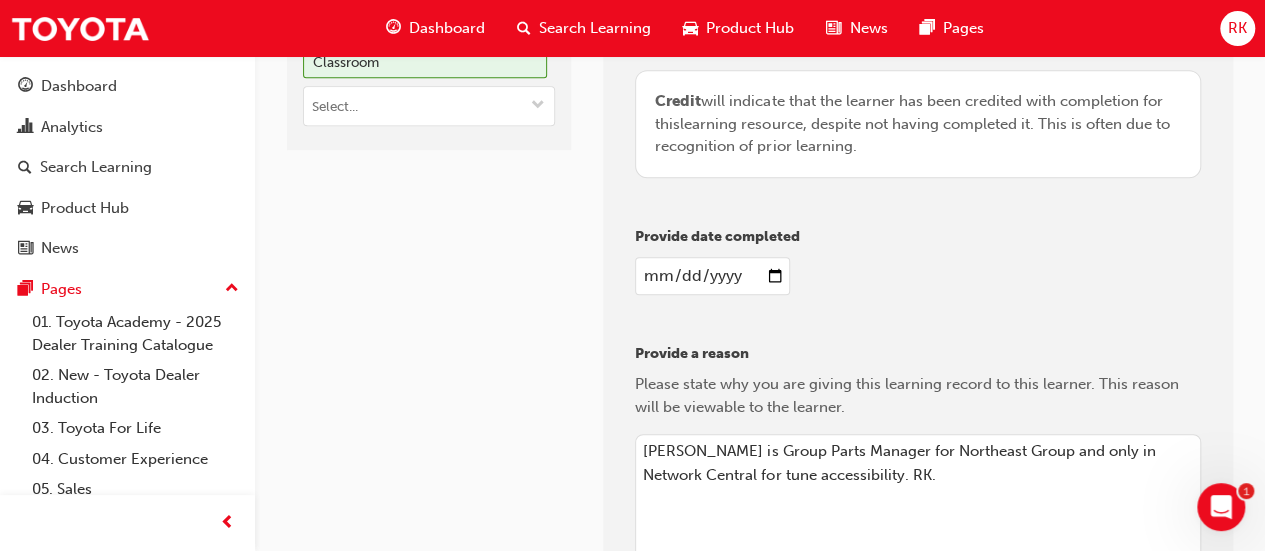 scroll, scrollTop: 724, scrollLeft: 0, axis: vertical 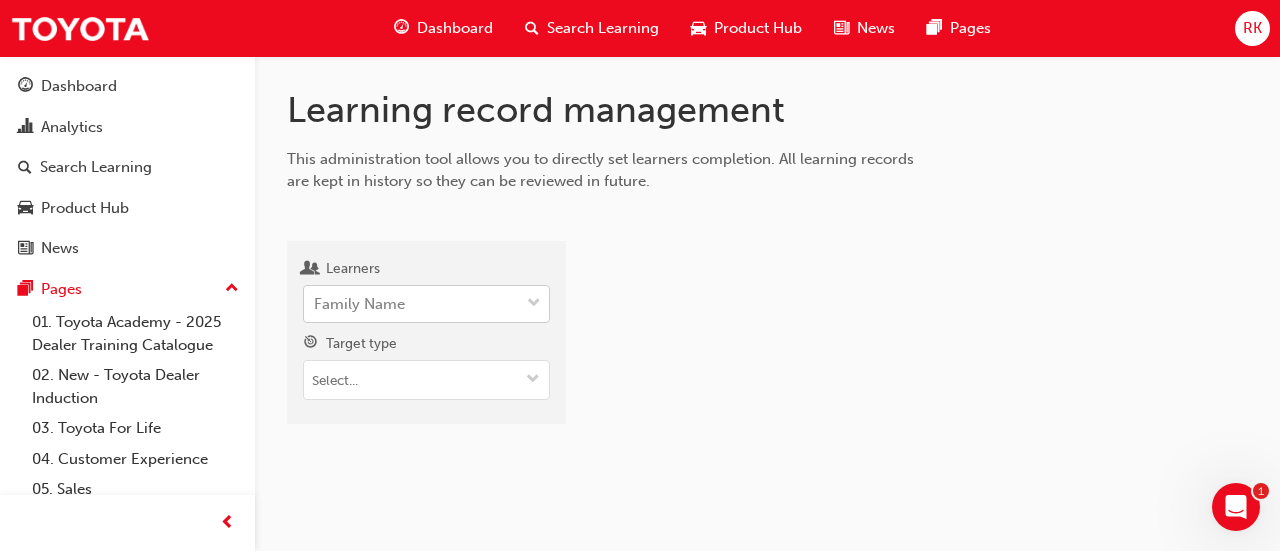 click on "Family Name" at bounding box center [411, 304] 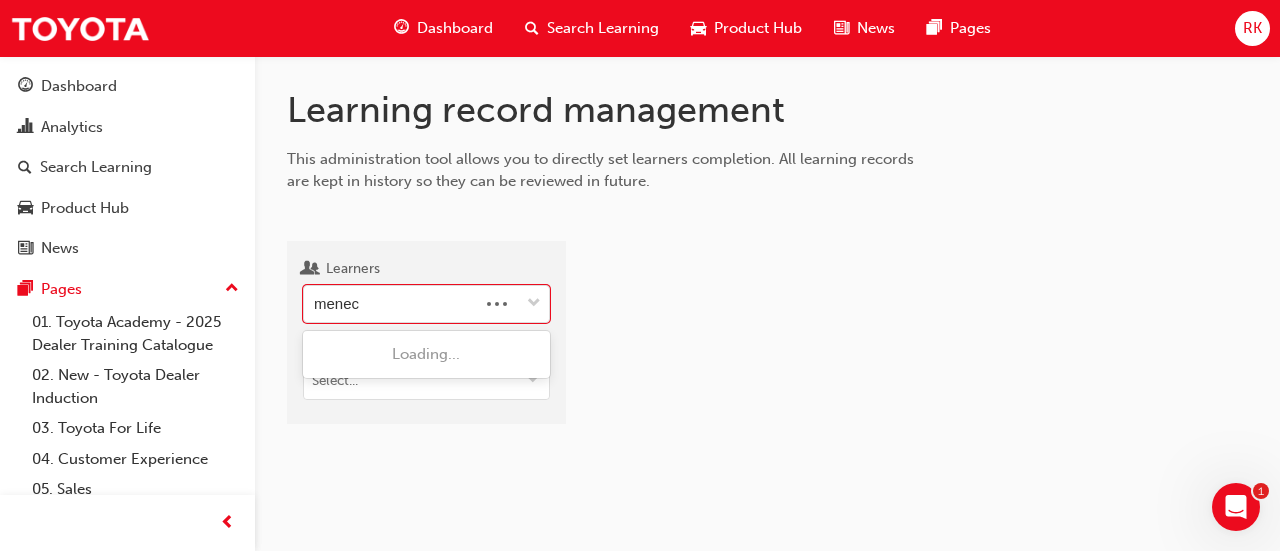 type on "menech" 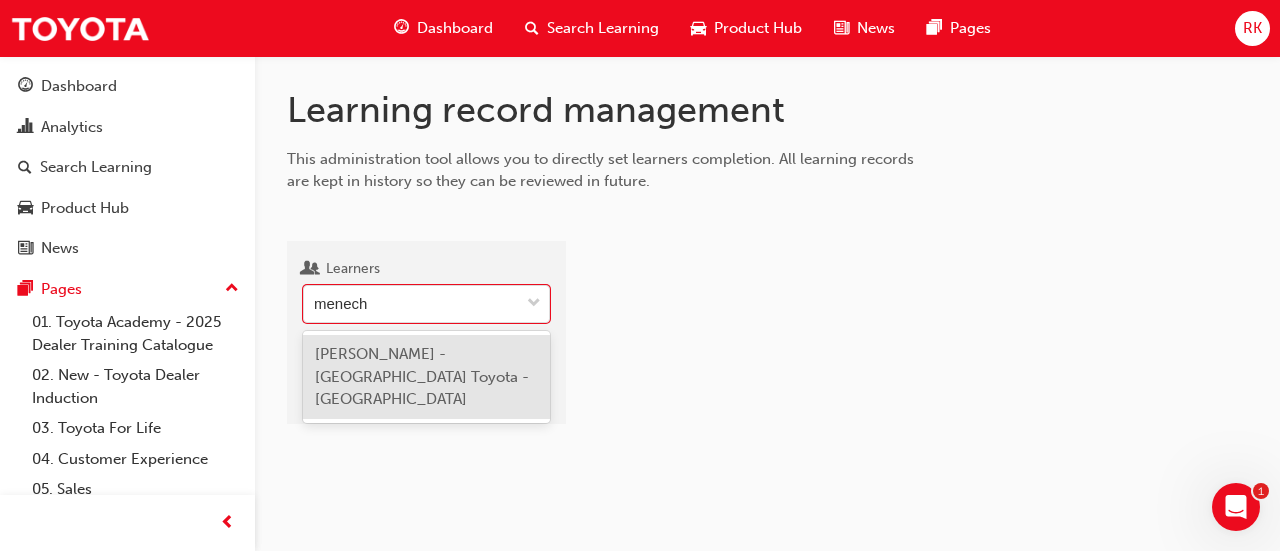 click on "[PERSON_NAME] - [GEOGRAPHIC_DATA] Toyota - [GEOGRAPHIC_DATA]" at bounding box center [426, 377] 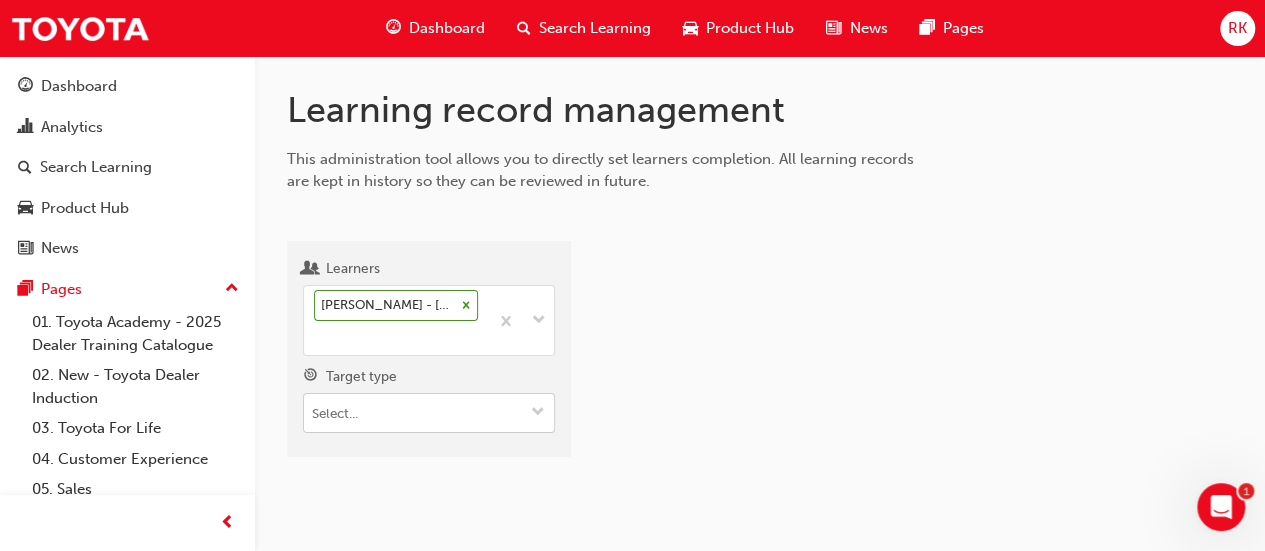 click on "Target type" at bounding box center [429, 413] 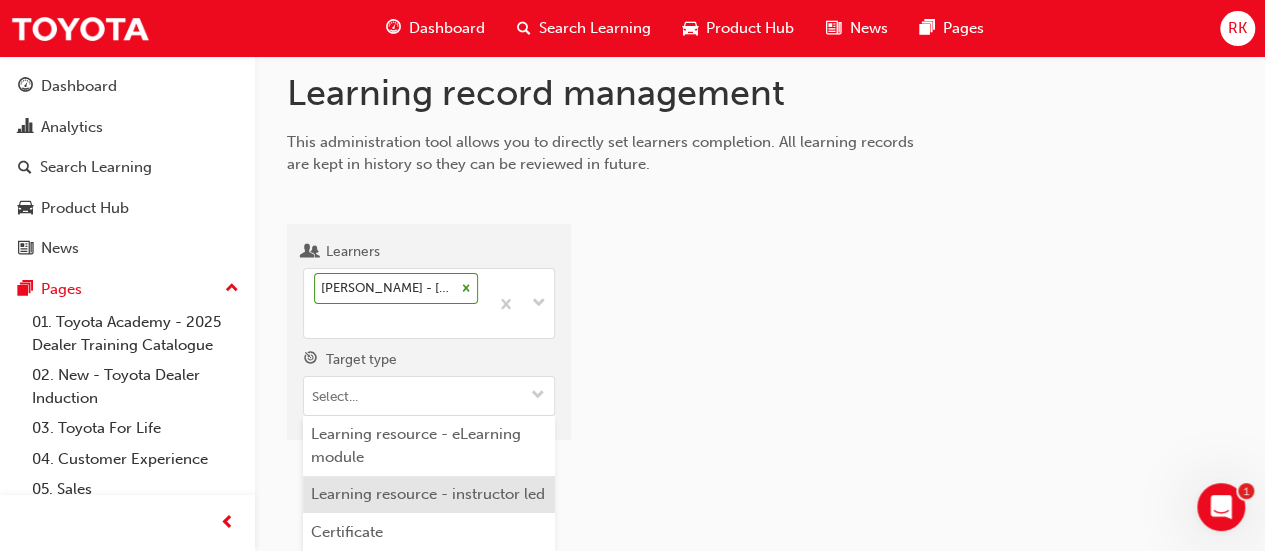 click on "Learning resource - instructor led" at bounding box center [429, 495] 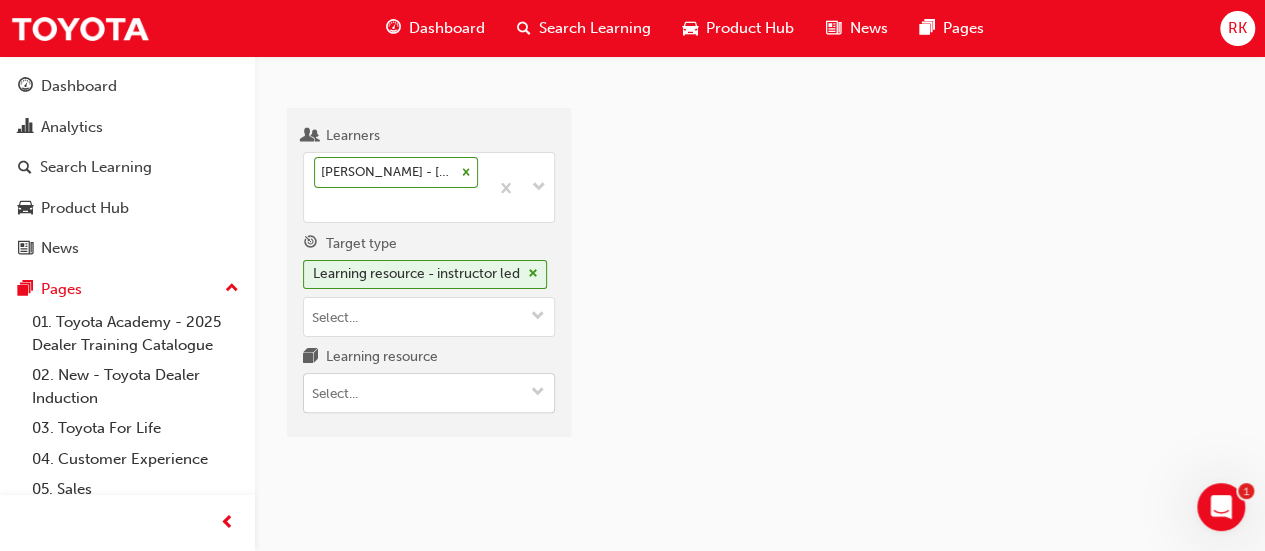 scroll, scrollTop: 152, scrollLeft: 0, axis: vertical 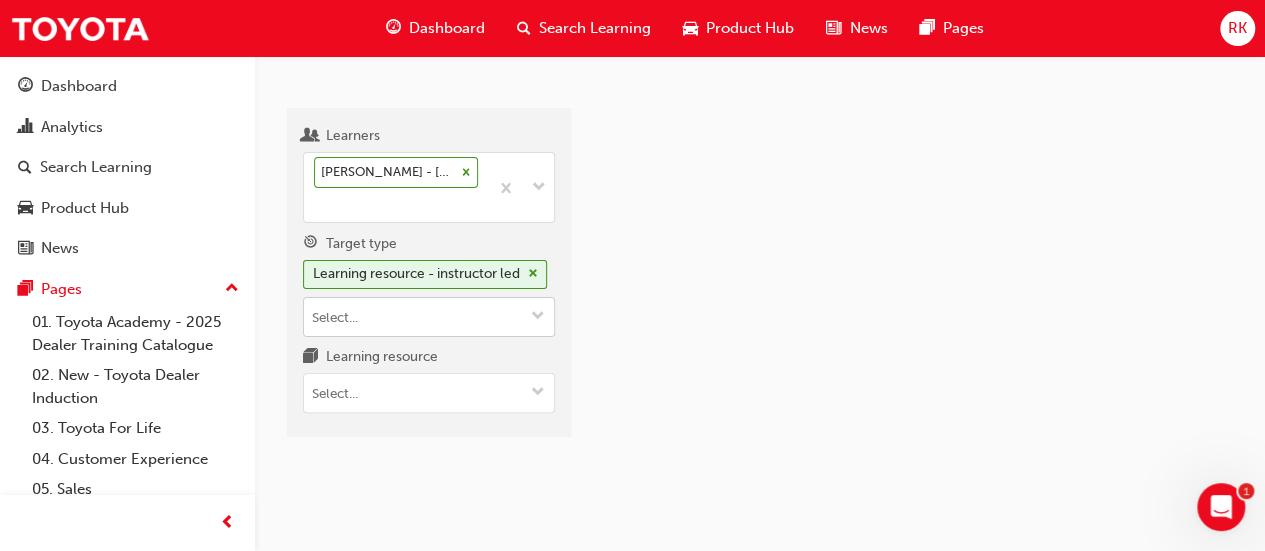 click on "Target type Learning resource - instructor led" at bounding box center (429, 317) 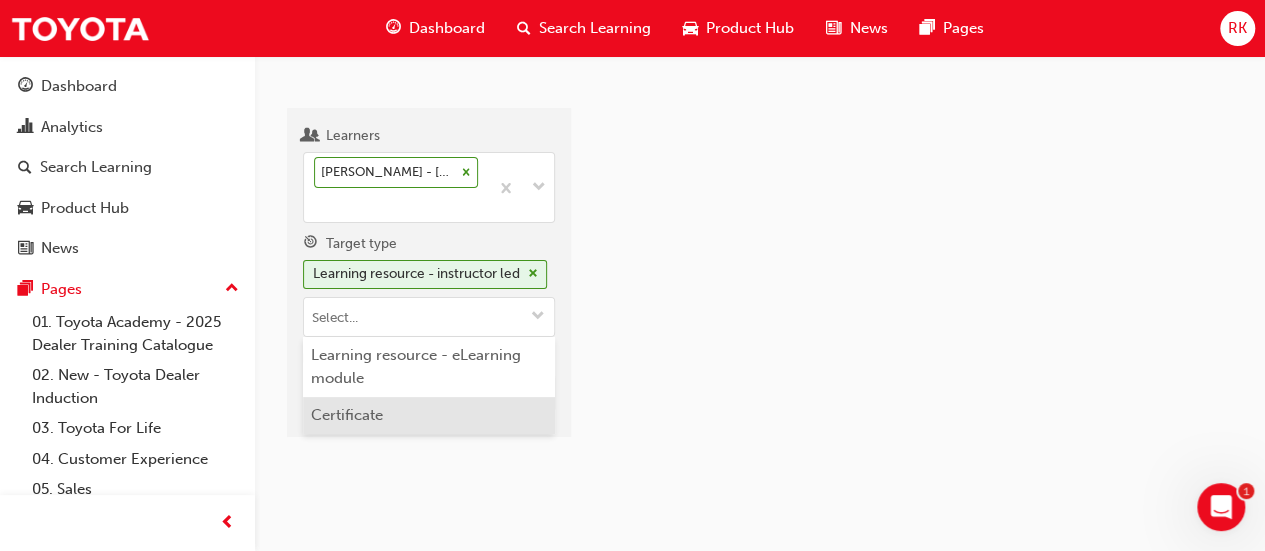 click at bounding box center (918, 281) 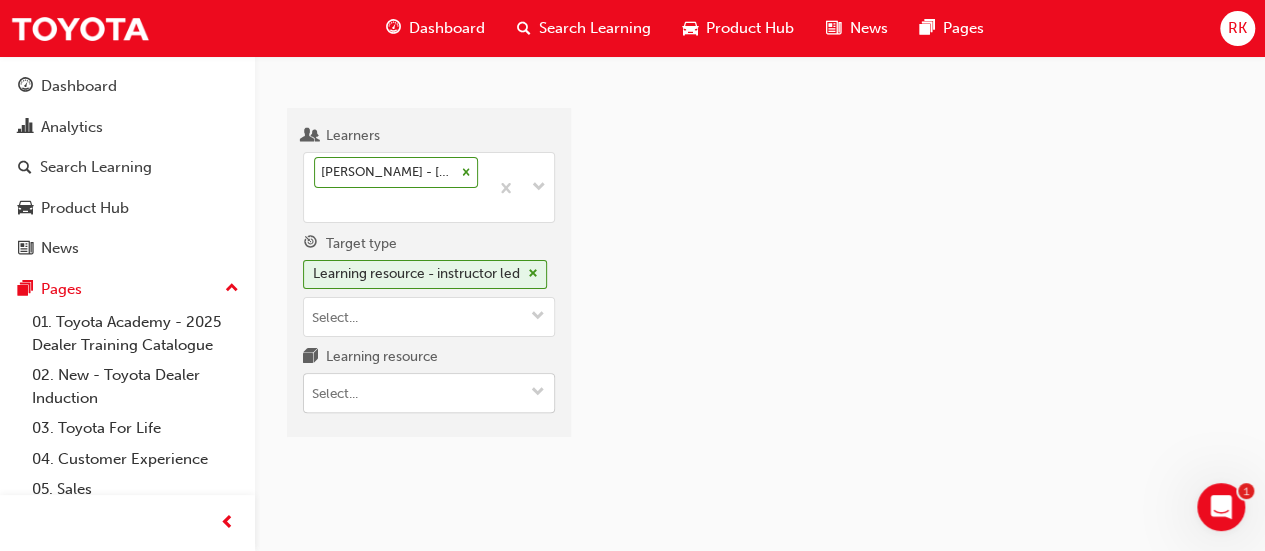 click on "Learning resource" at bounding box center (429, 393) 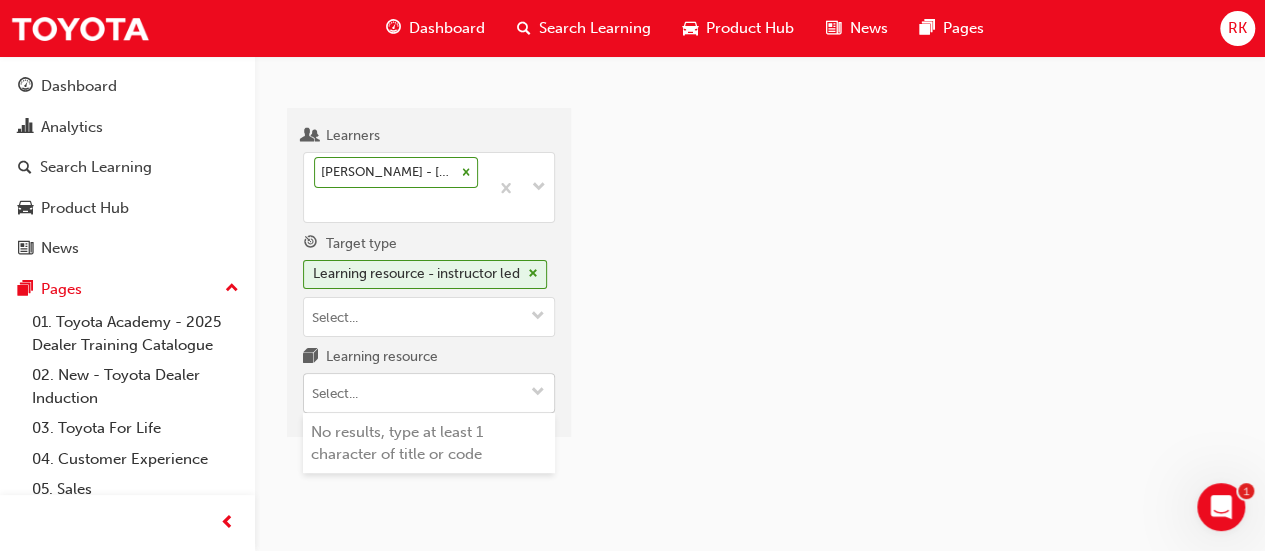 click on "Learning resource No results, type at least 1 character of title or code" at bounding box center [429, 393] 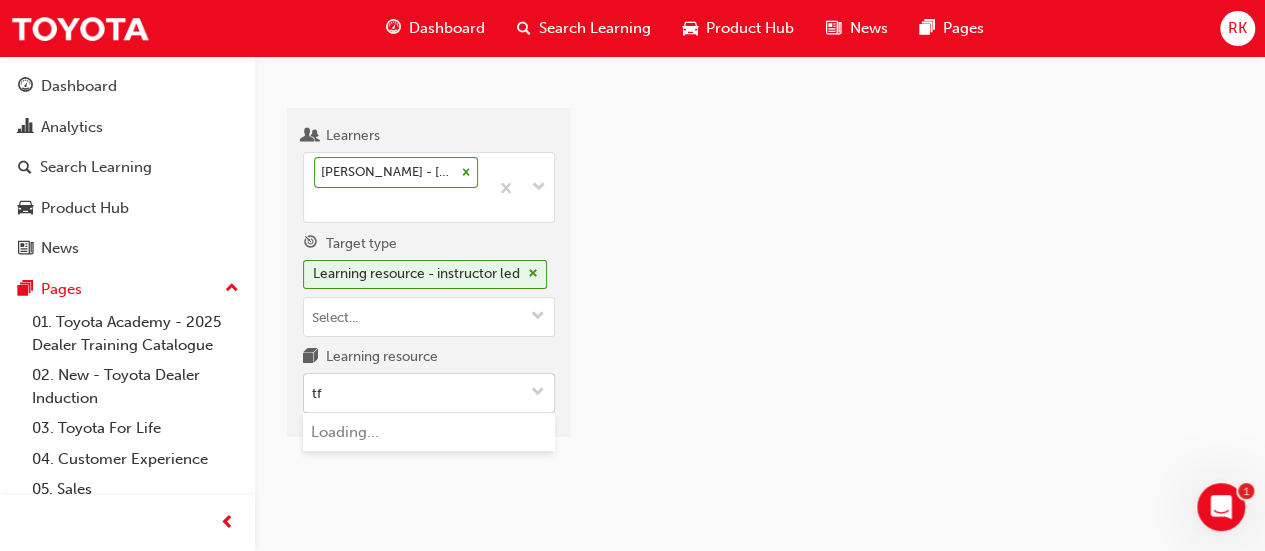 type on "tfl" 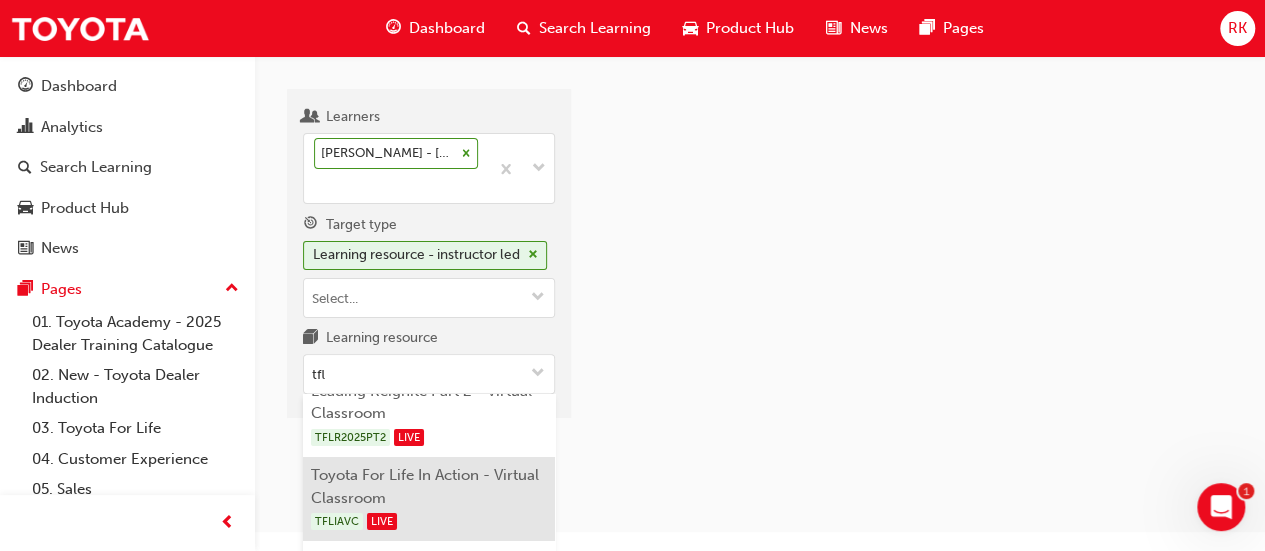 scroll, scrollTop: 35, scrollLeft: 0, axis: vertical 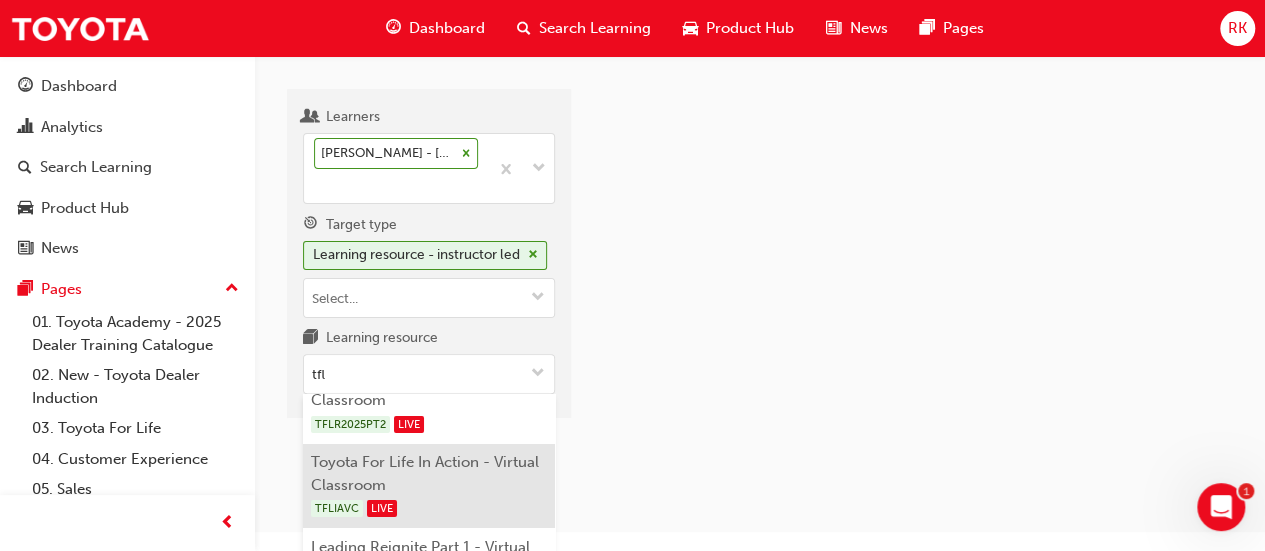 click on "Toyota For Life In Action - Virtual Classroom TFLIAVC LIVE" at bounding box center [429, 486] 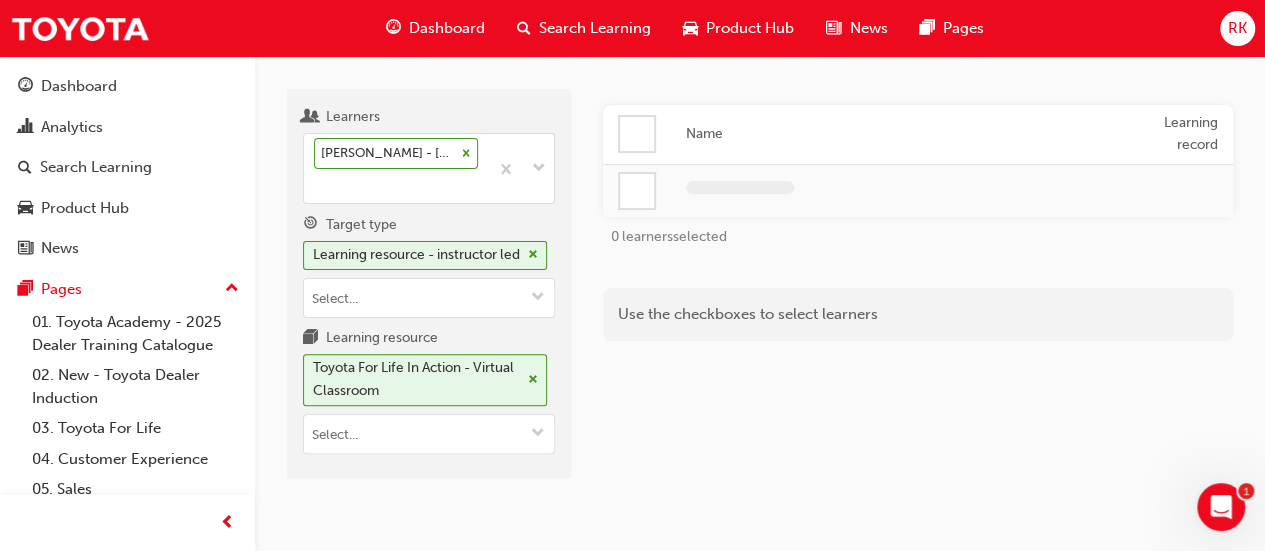 scroll, scrollTop: 0, scrollLeft: 0, axis: both 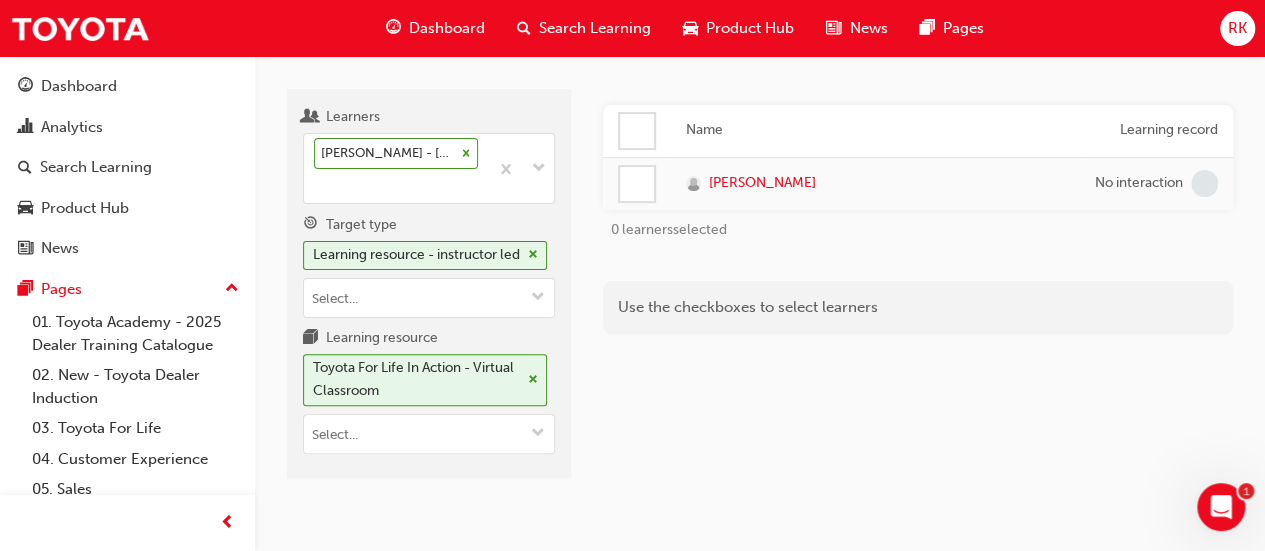 click on "Name Learning record [PERSON_NAME] No interaction 0   learners  selected Use the checkboxes to select learners" at bounding box center (918, 291) 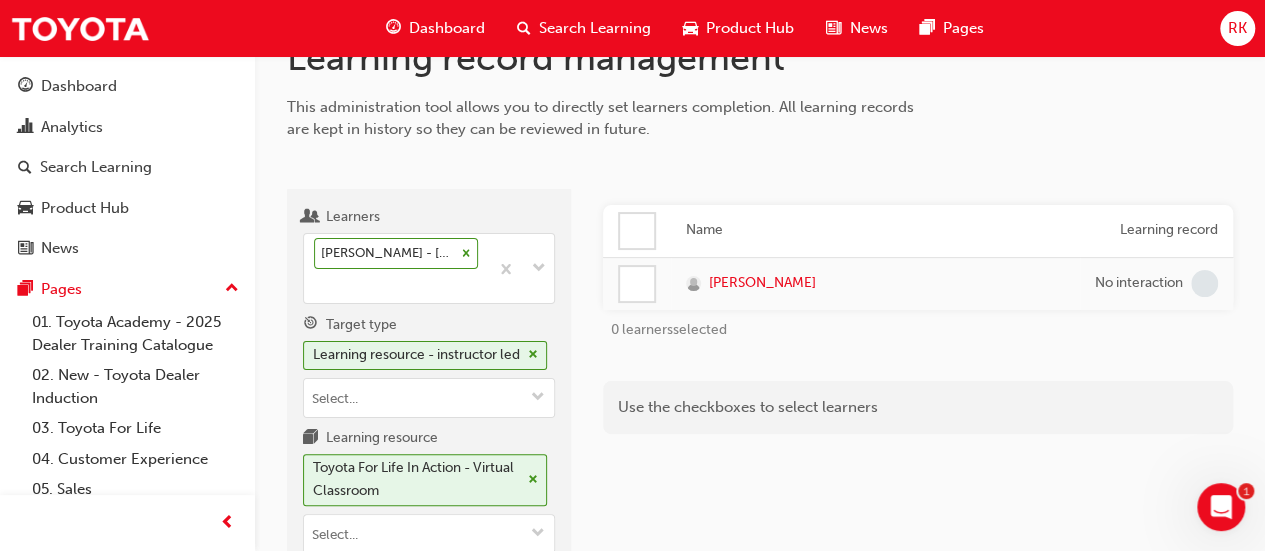click at bounding box center (637, 284) 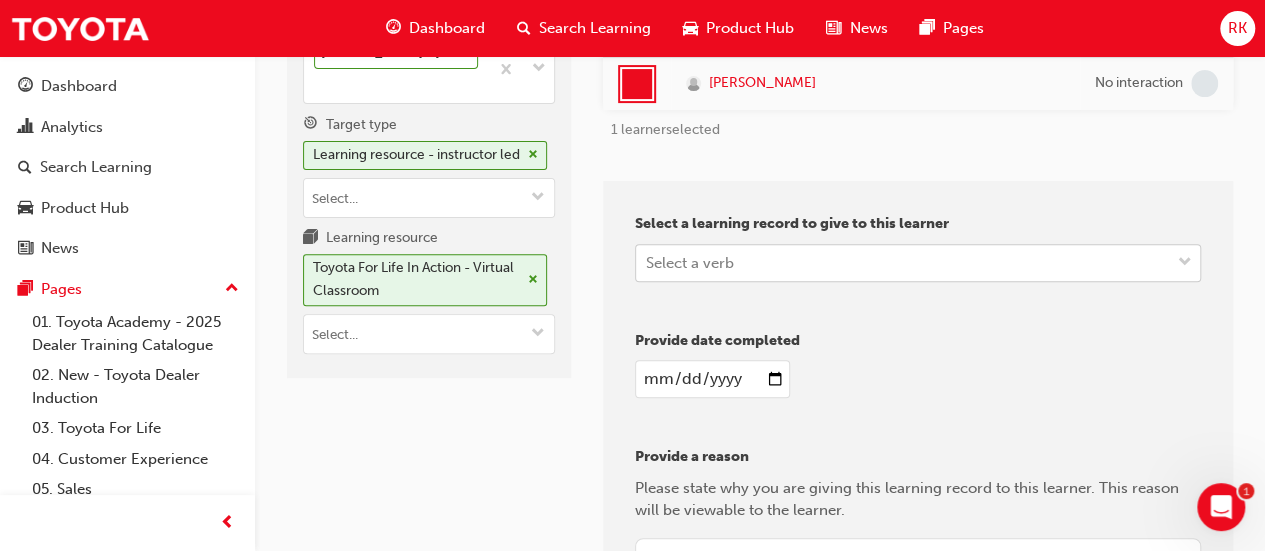 click on "Your version of Internet Explorer is outdated and not supported. Please upgrade to a  modern browser . Dashboard Search Learning Product Hub News Pages RK Dashboard Analytics Search Learning Product Hub News Pages Pages 01. Toyota Academy - 2025 Dealer Training Catalogue 02. New - Toyota Dealer Induction  03. Toyota For Life 04. Customer Experience 05. Sales 06. Electrification (EV & Hybrid) 07. Parts21 Certification 08. Service 09. Technical  10. TUNE Rev-Up Training All Pages Learning record management This administration tool allows you to directly set learners completion. All learning records are kept in history so they can be reviewed in future. Learners Bobby Menechella - Port Augusta Toyota - PORT AUGUSTA Target type Learning resource - instructor led Learning resource Toyota For Life In Action - Virtual Classroom Name Learning record Bobby Menechella No interaction 1   learner  selected Select a learning record to give to this learner Select a verb Provide date completed Provide a reason 1" at bounding box center (632, 23) 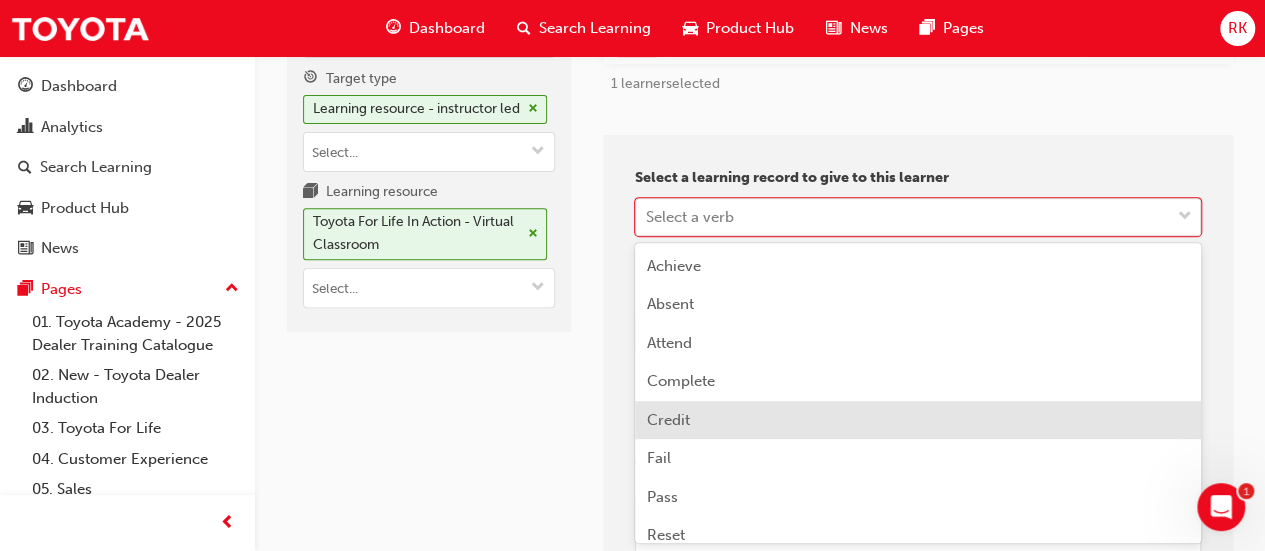 click on "Credit" at bounding box center [918, 420] 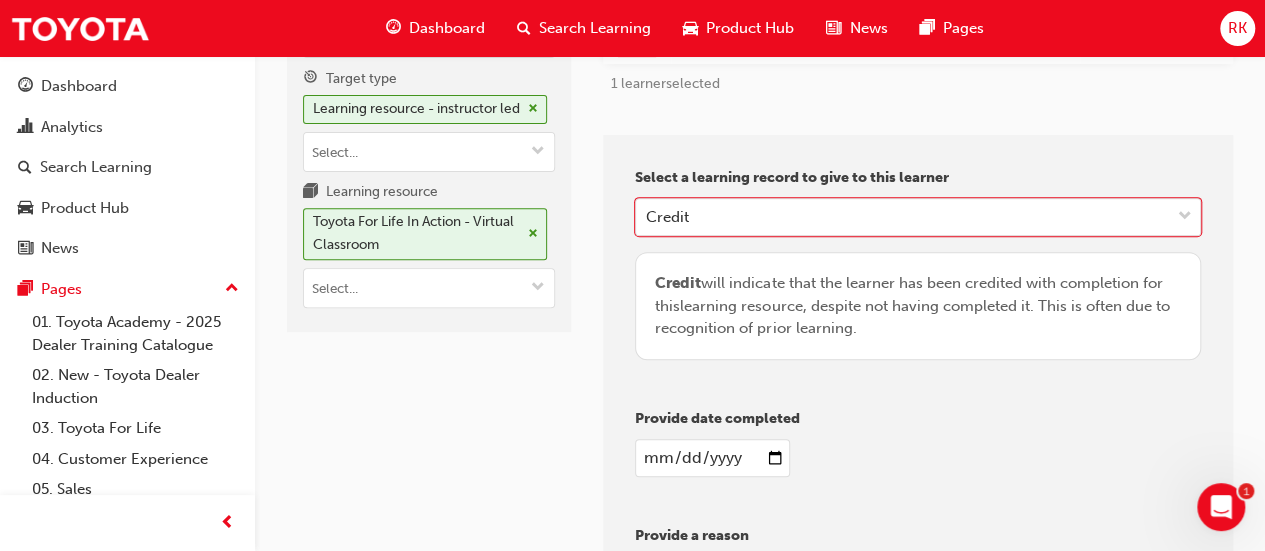 click at bounding box center [712, 458] 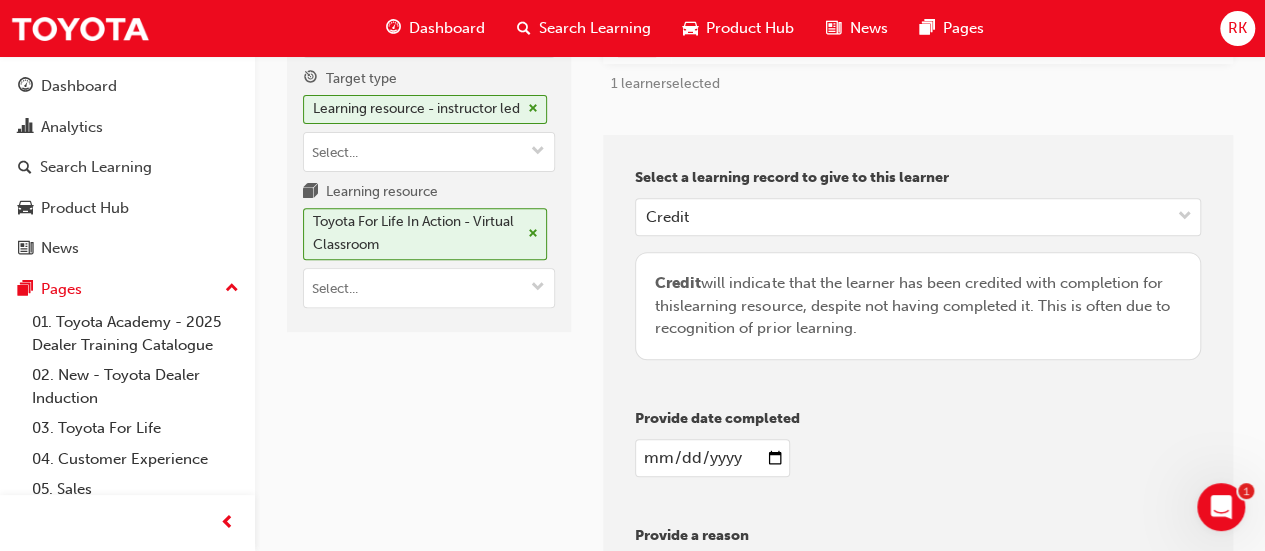 type on "[DATE]" 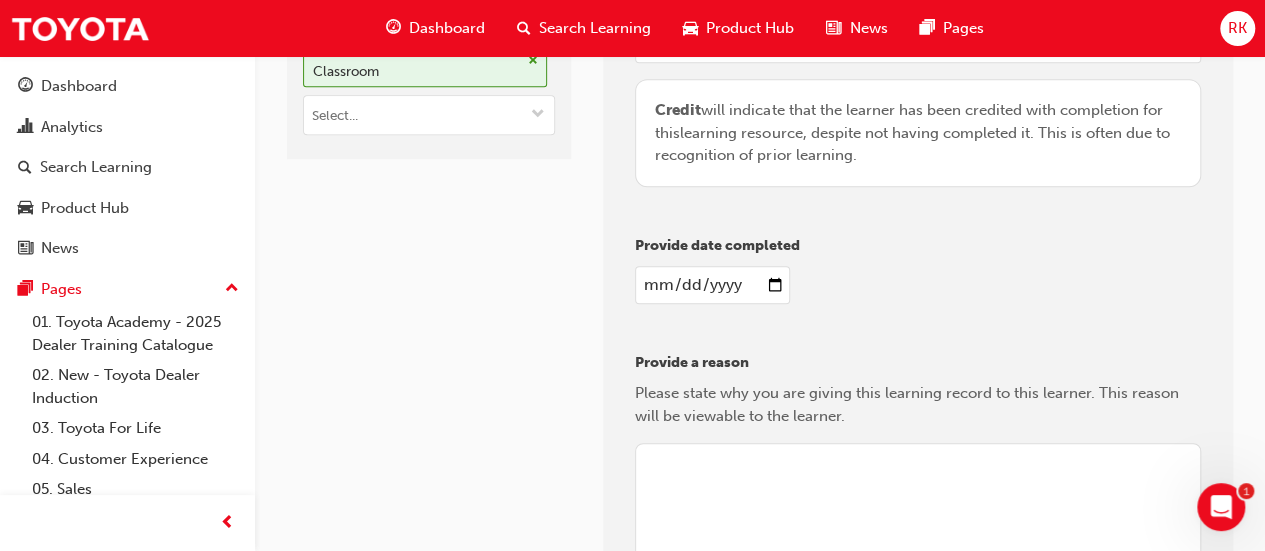 scroll, scrollTop: 598, scrollLeft: 0, axis: vertical 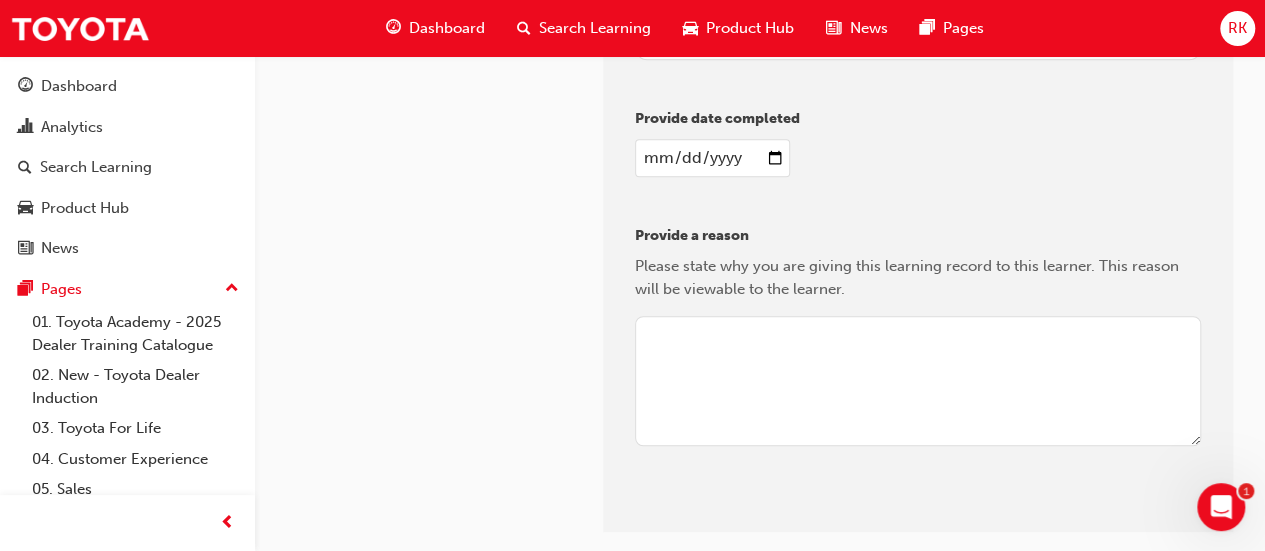 click at bounding box center [918, 381] 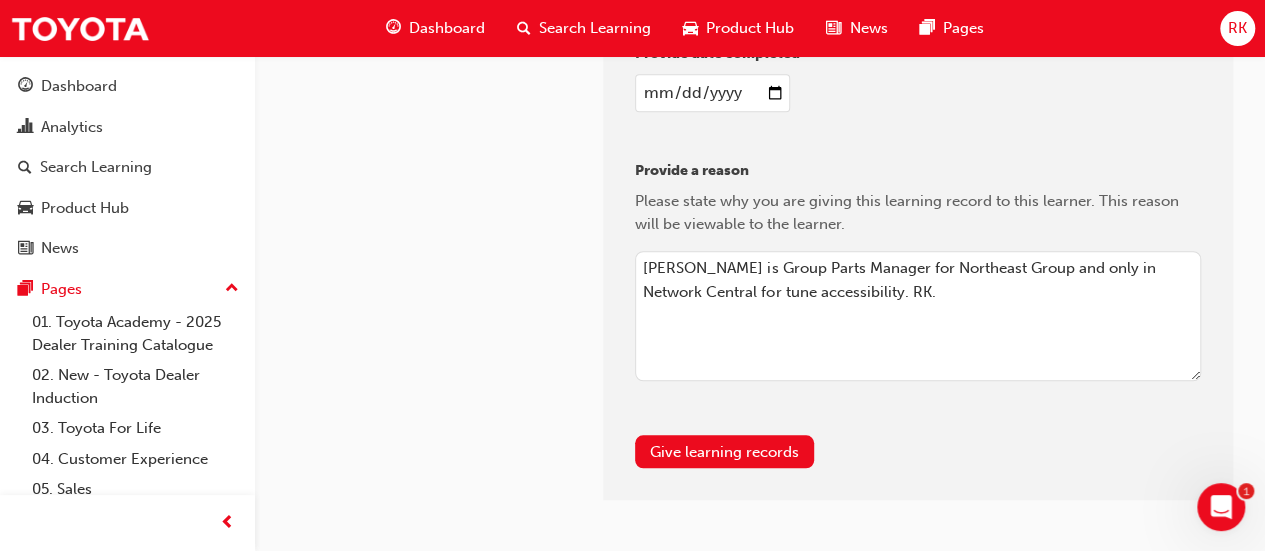 scroll, scrollTop: 682, scrollLeft: 0, axis: vertical 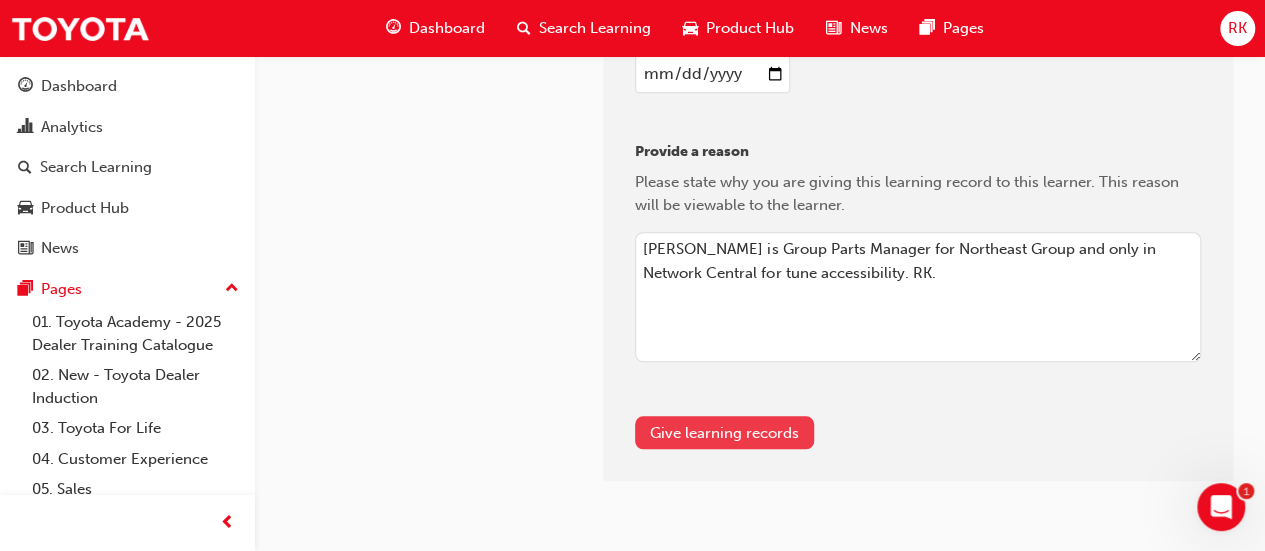 type on "[PERSON_NAME] is Group Parts Manager for Northeast Group and only in Network Central for tune accessibility. RK." 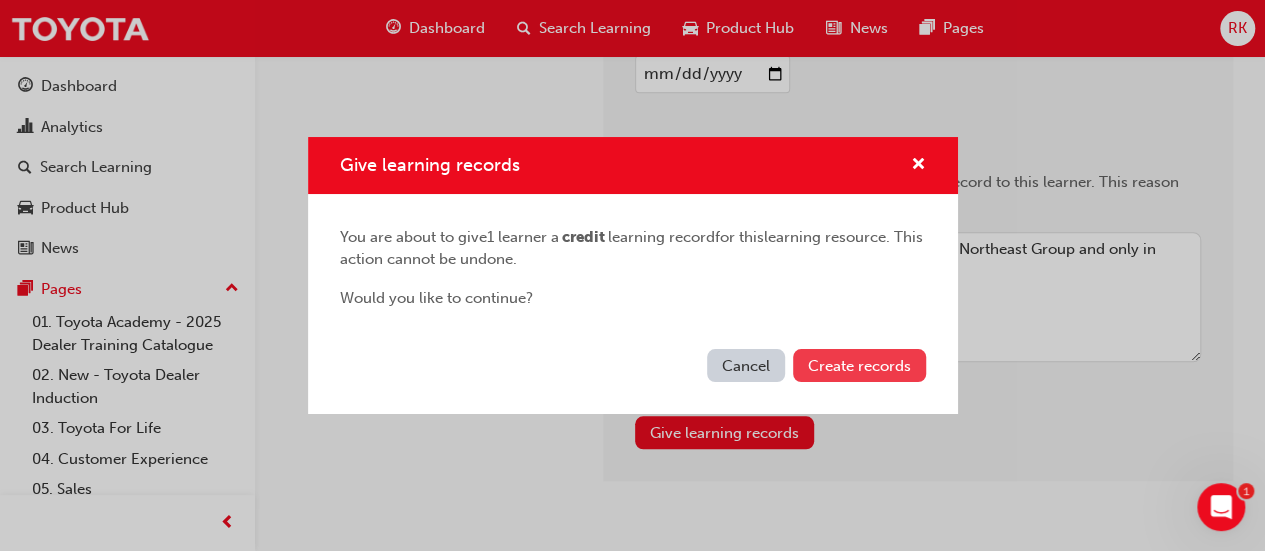 click on "Create records" at bounding box center [859, 366] 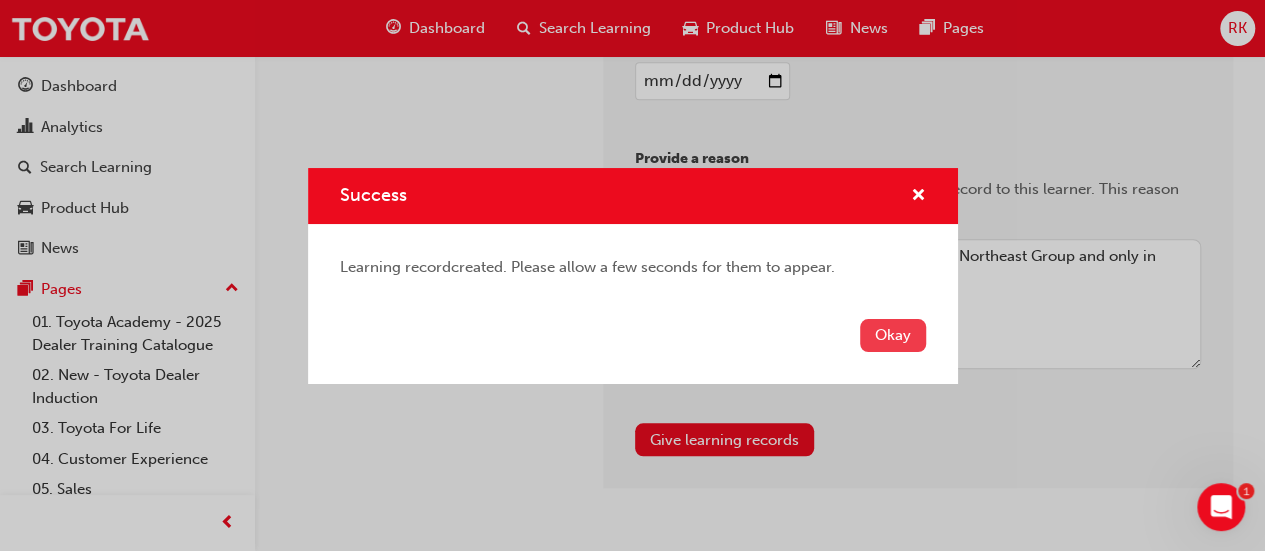 click on "Okay" at bounding box center (893, 335) 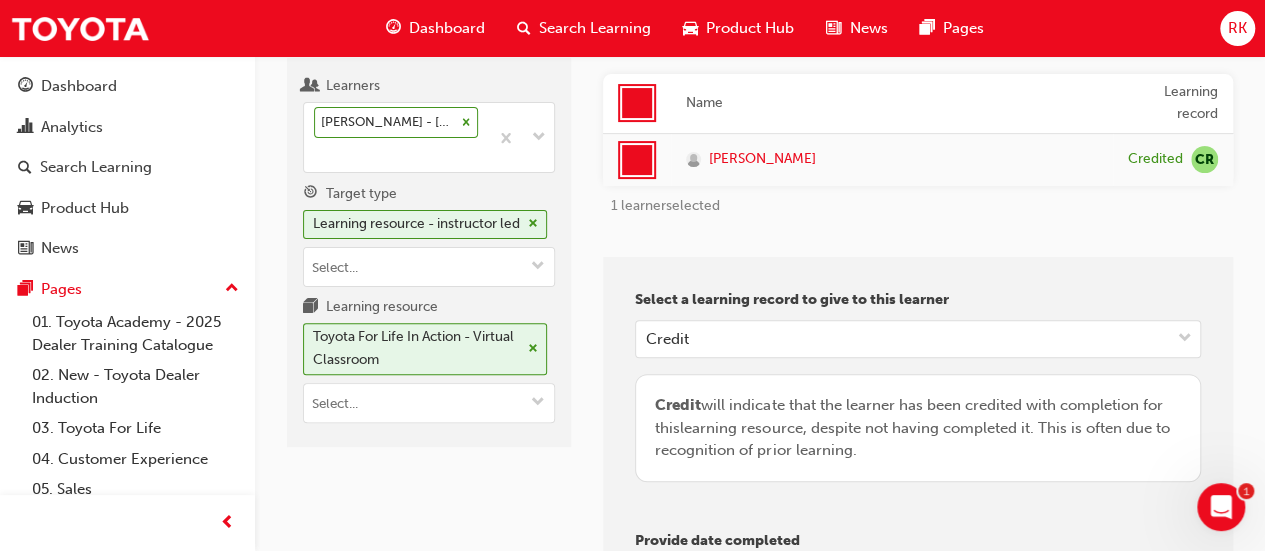 scroll, scrollTop: 182, scrollLeft: 0, axis: vertical 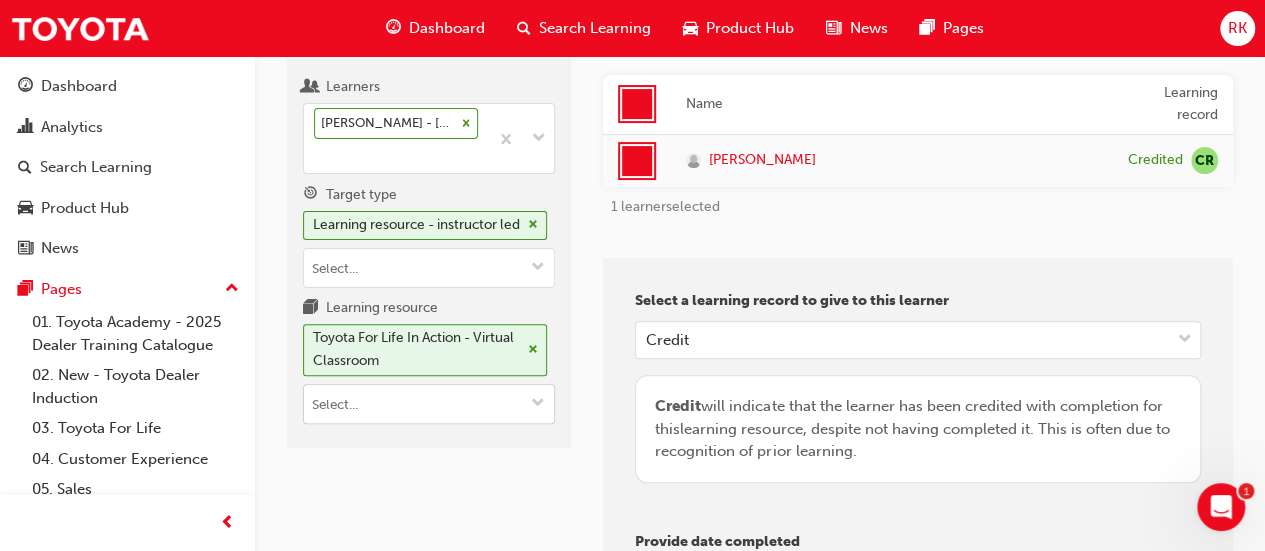 click at bounding box center (538, 404) 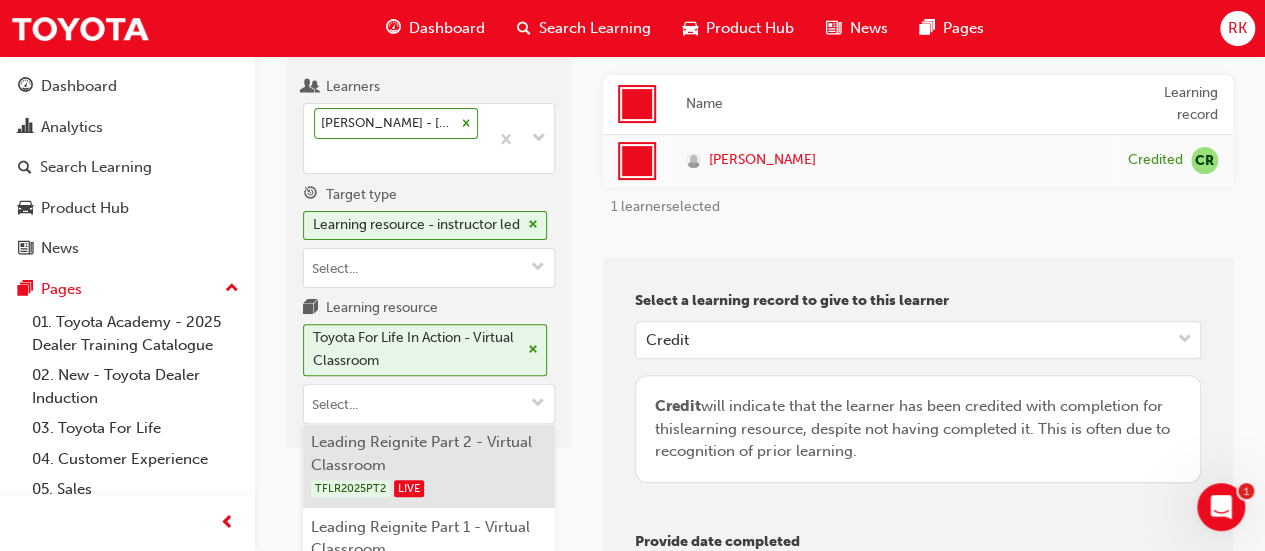 click on "Leading Reignite Part 2 - Virtual Classroom TFLR2025PT2 LIVE" at bounding box center [429, 466] 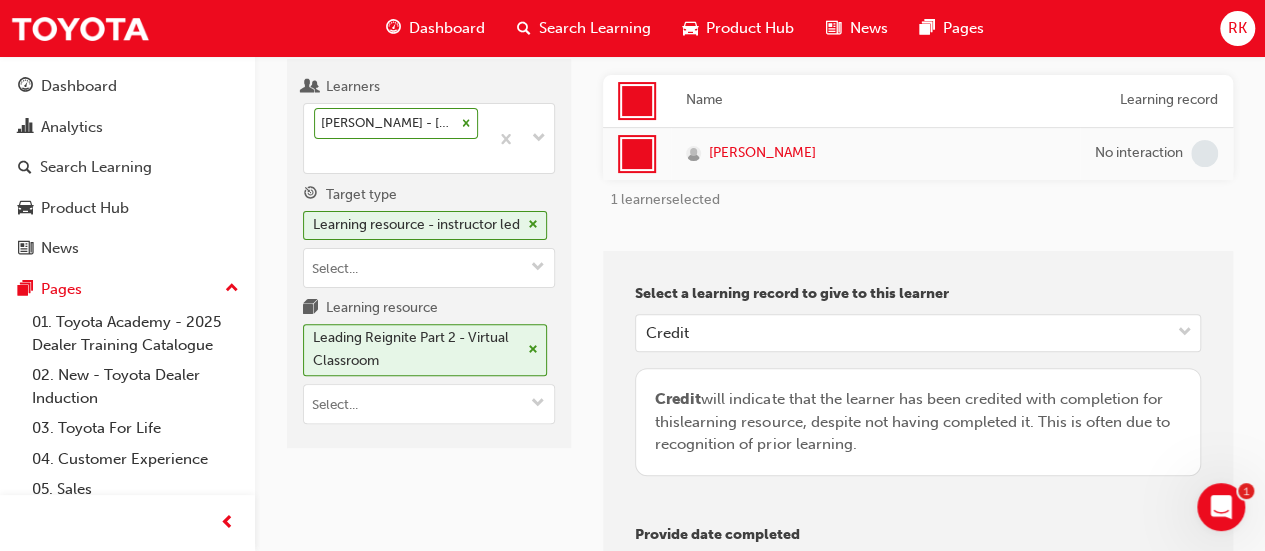 click on "Learners [PERSON_NAME] - [GEOGRAPHIC_DATA] Toyota - PORT AUGUSTA Target type Learning resource - instructor led Learning resource Leading Reignite Part 2 - Virtual Classroom" at bounding box center [429, 253] 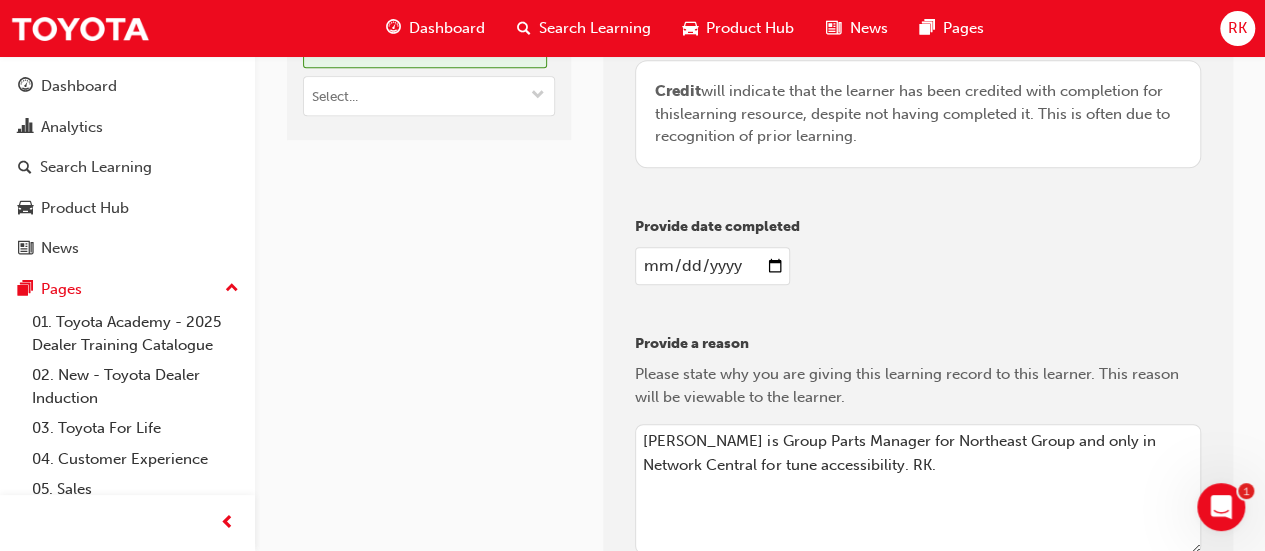 scroll, scrollTop: 582, scrollLeft: 0, axis: vertical 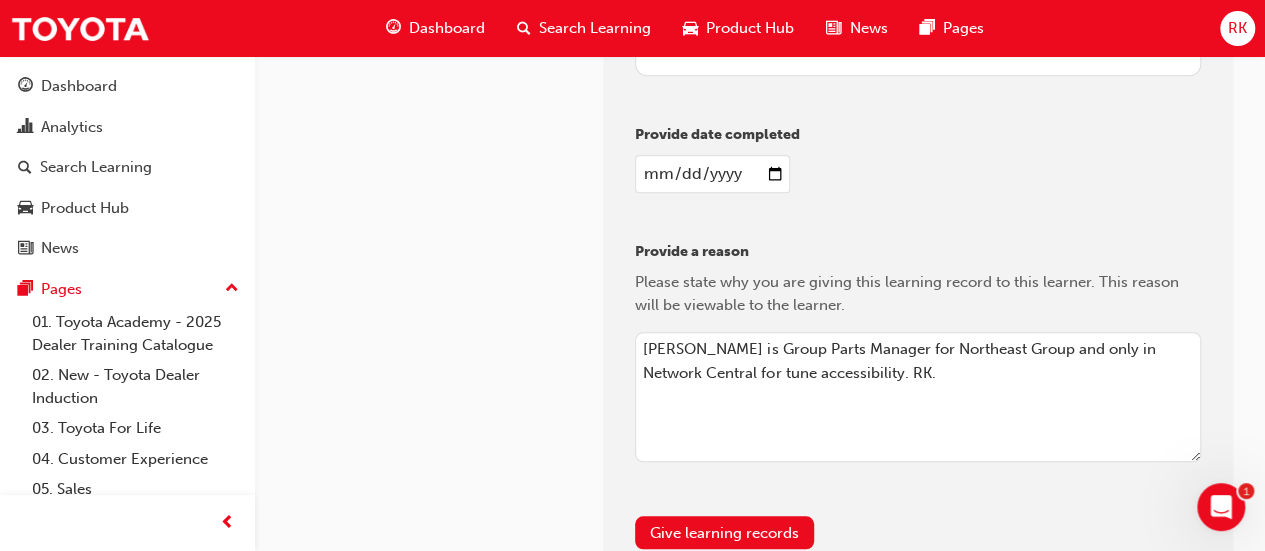click on "[PERSON_NAME] is Group Parts Manager for Northeast Group and only in Network Central for tune accessibility. RK." at bounding box center (918, 397) 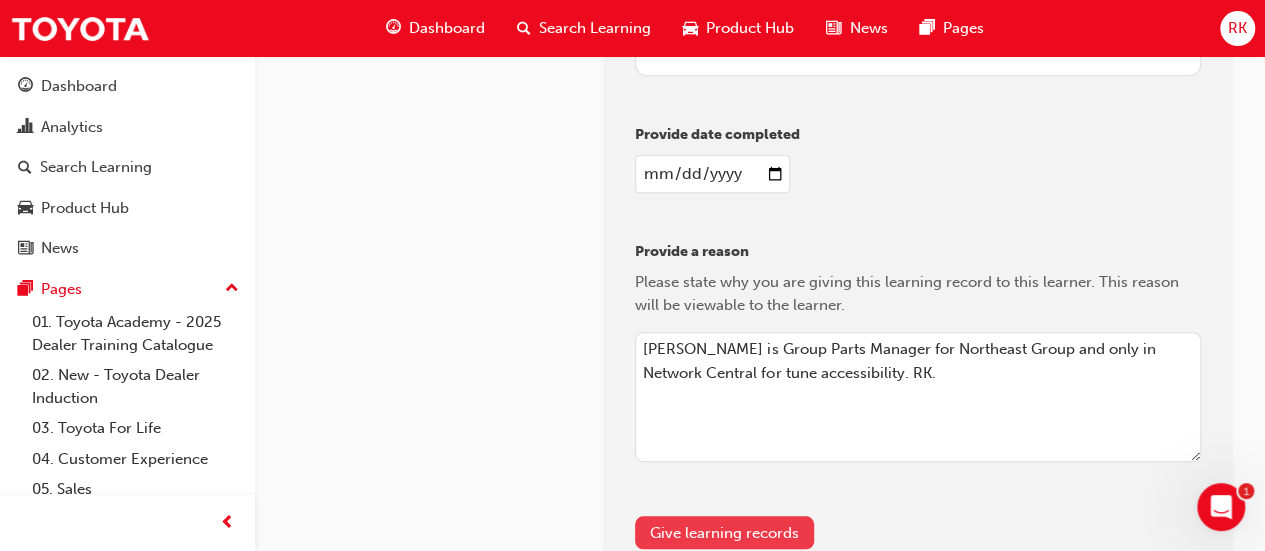 click on "Give learning records" at bounding box center [724, 532] 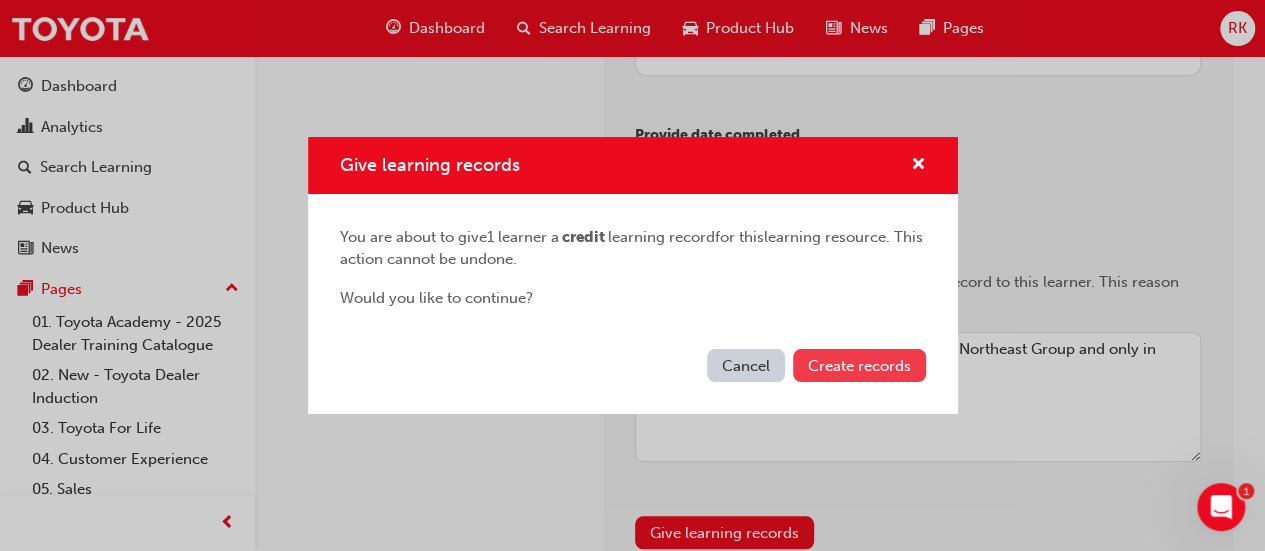 click on "Create records" at bounding box center [859, 366] 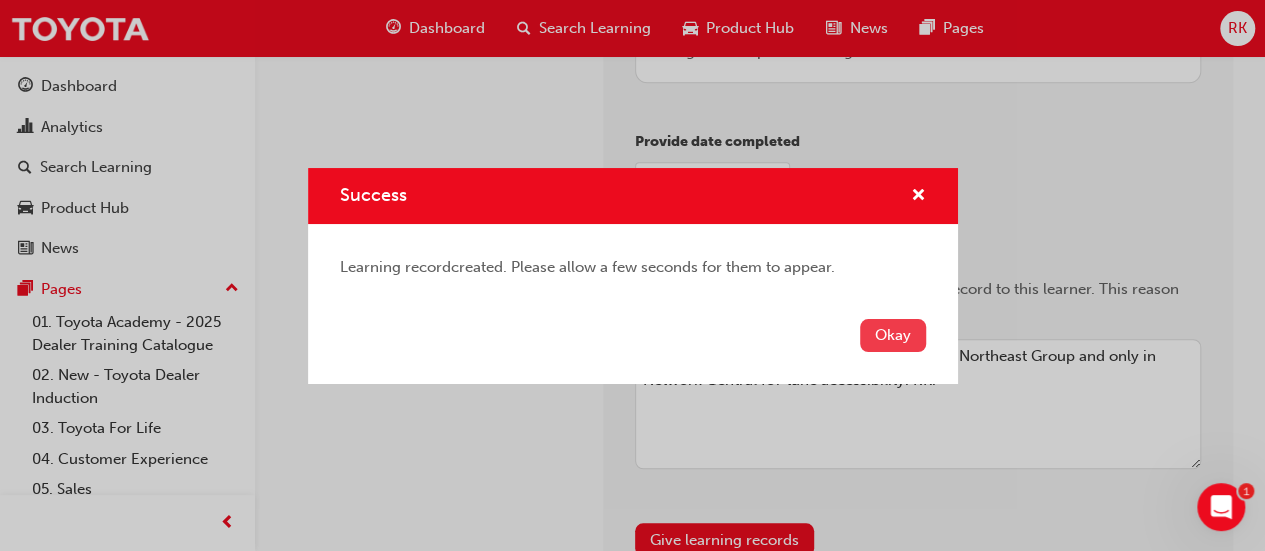 click on "Okay" at bounding box center (893, 335) 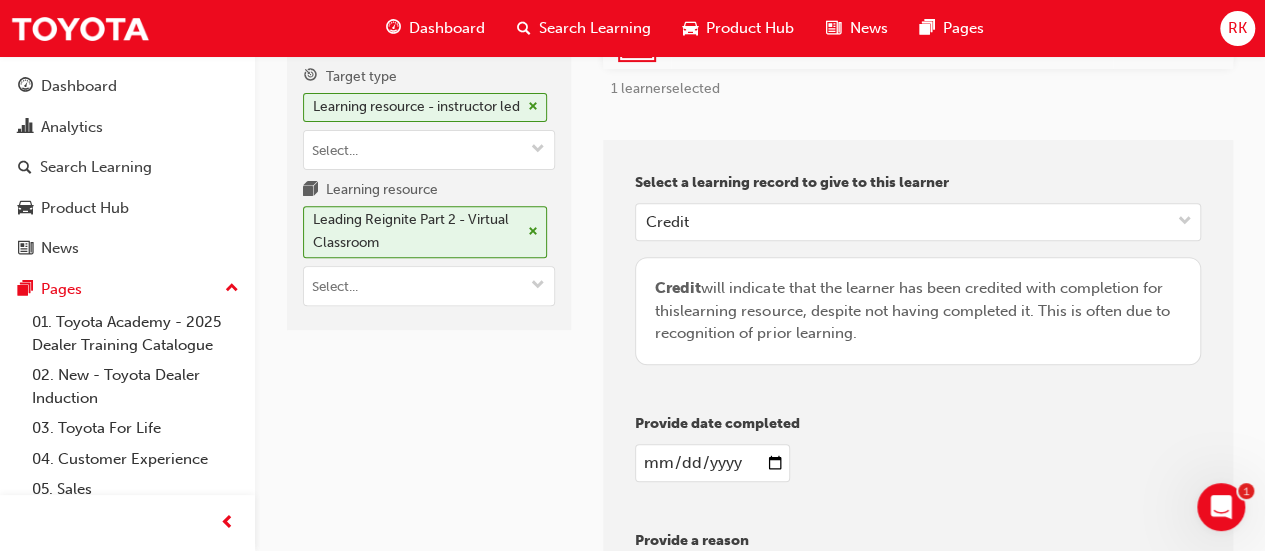 scroll, scrollTop: 730, scrollLeft: 0, axis: vertical 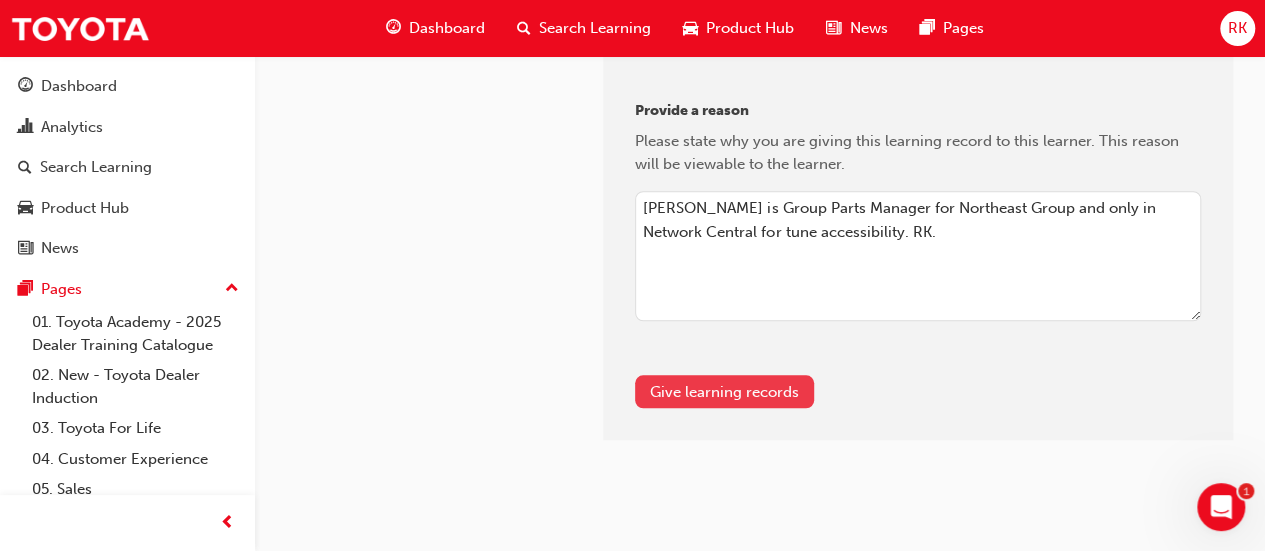 click on "Give learning records" at bounding box center [724, 391] 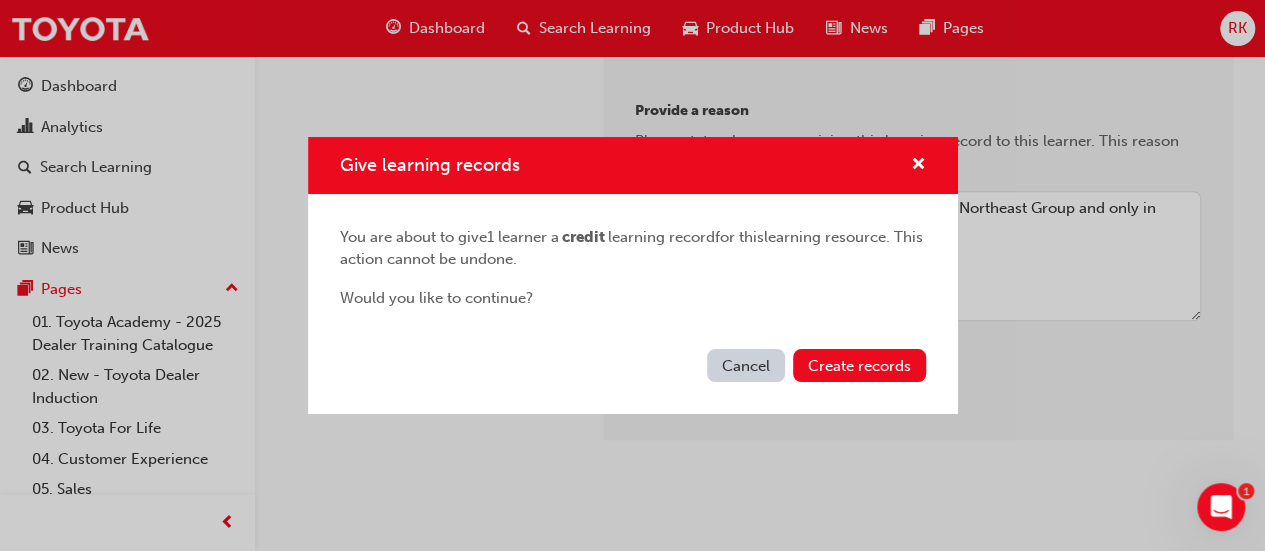 click on "Give learning records" at bounding box center (633, 165) 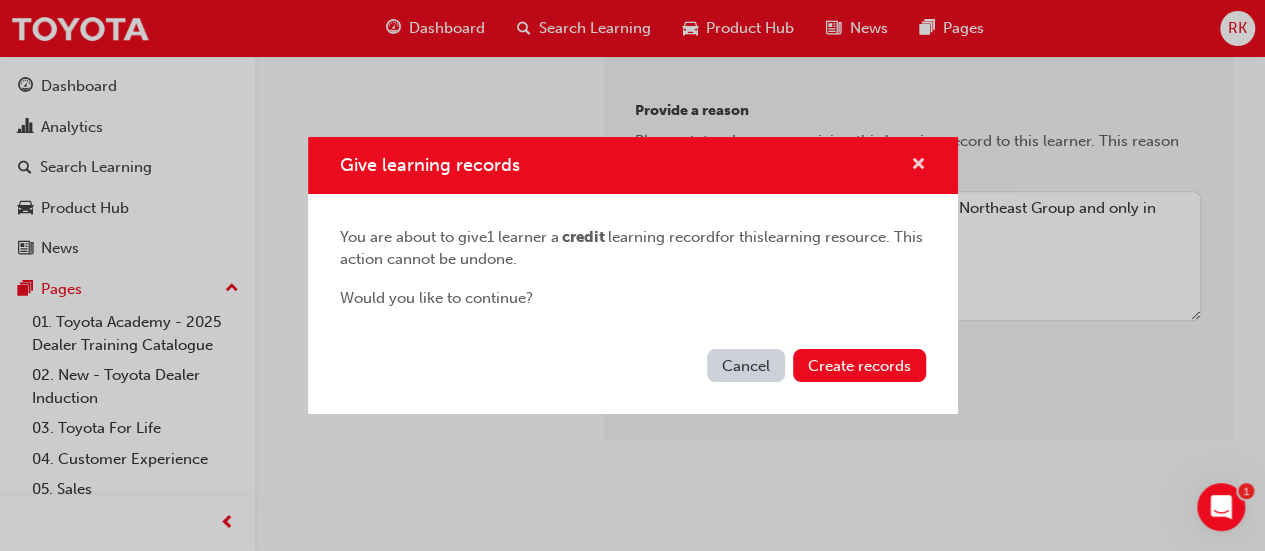 click at bounding box center (918, 166) 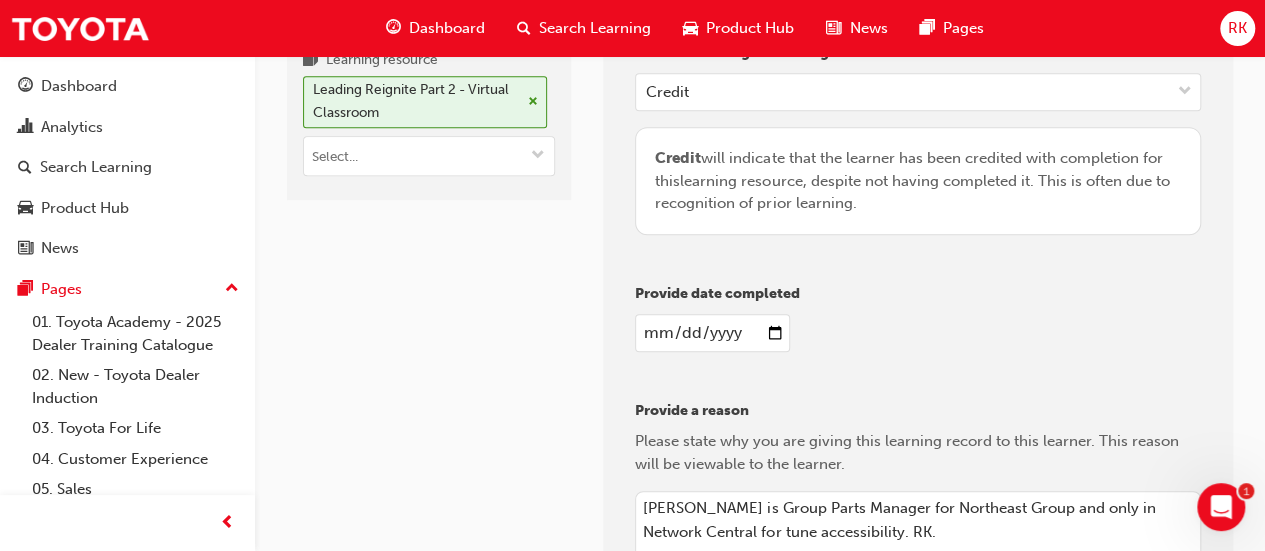scroll, scrollTop: 730, scrollLeft: 0, axis: vertical 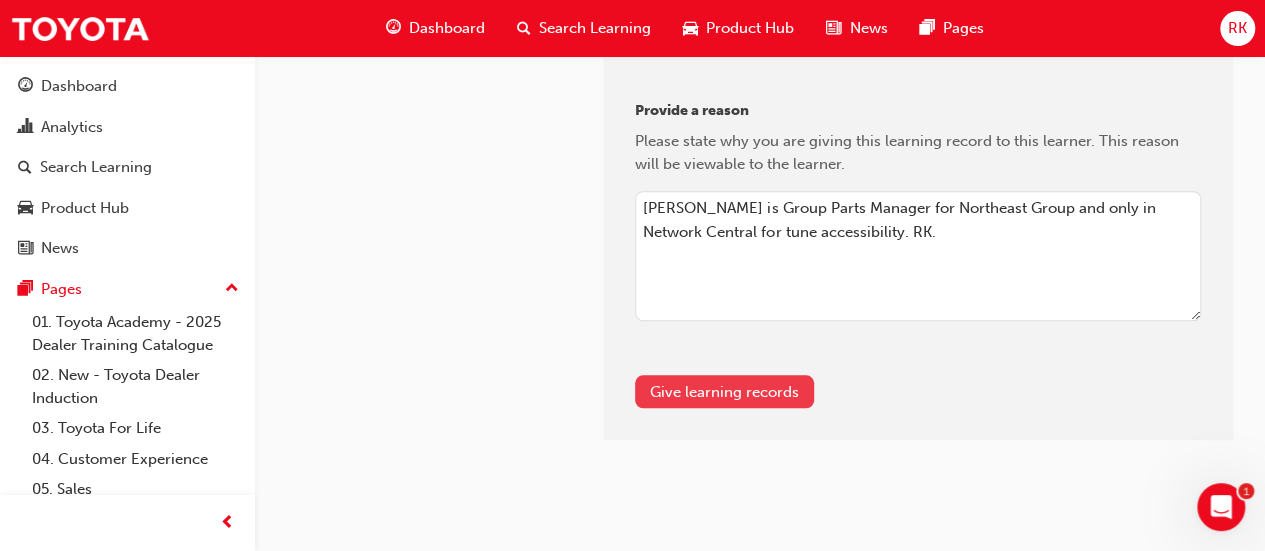 click on "Give learning records" at bounding box center [724, 391] 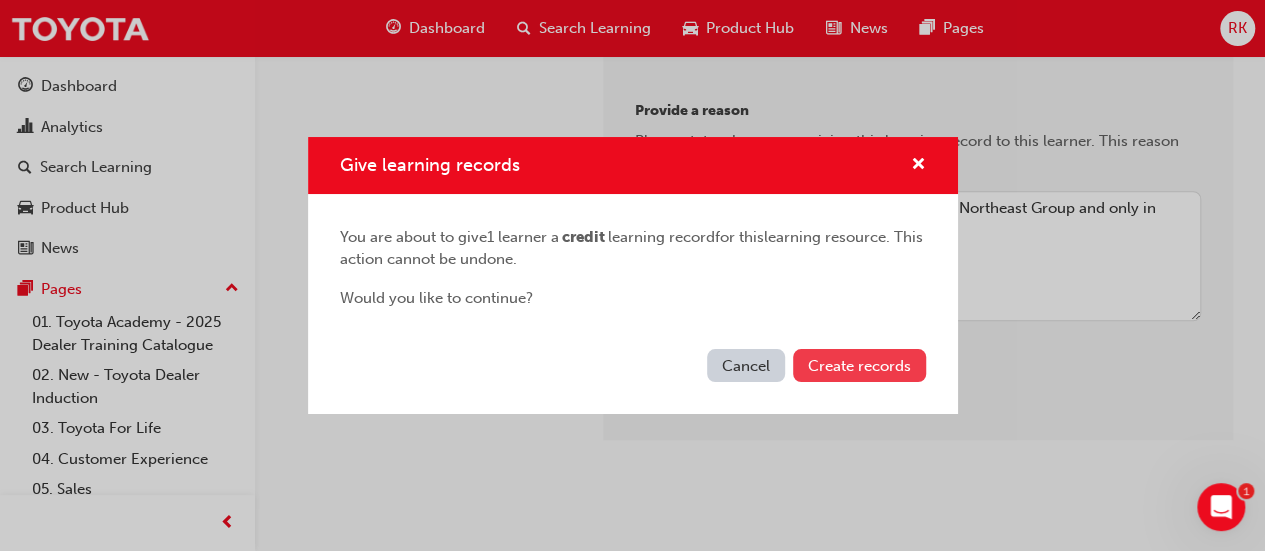 click on "Create records" at bounding box center [859, 366] 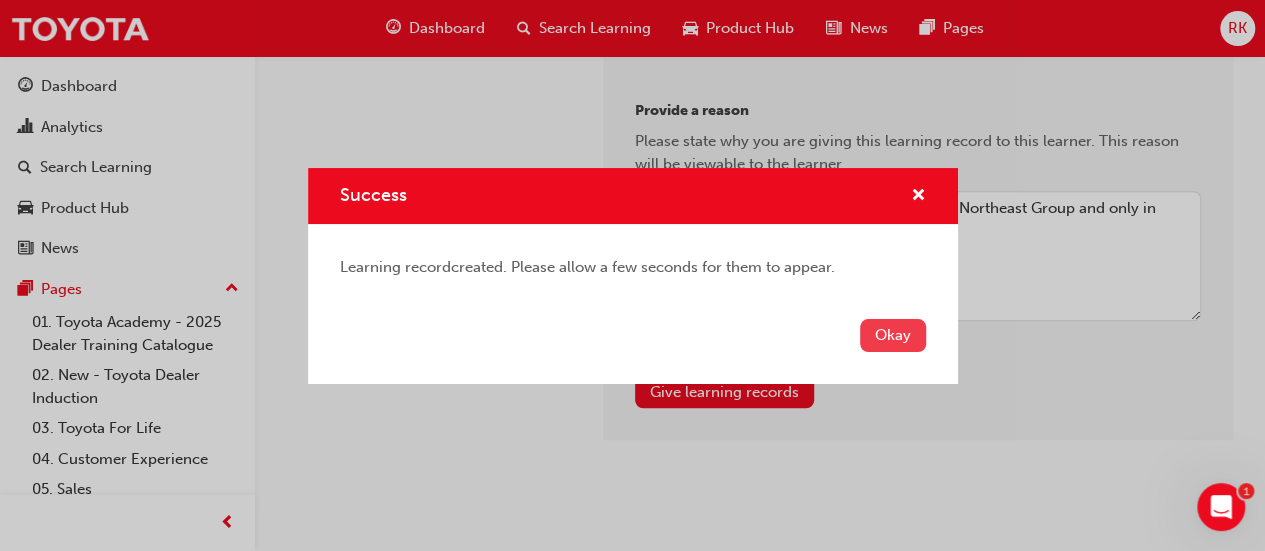 click on "Okay" at bounding box center [893, 335] 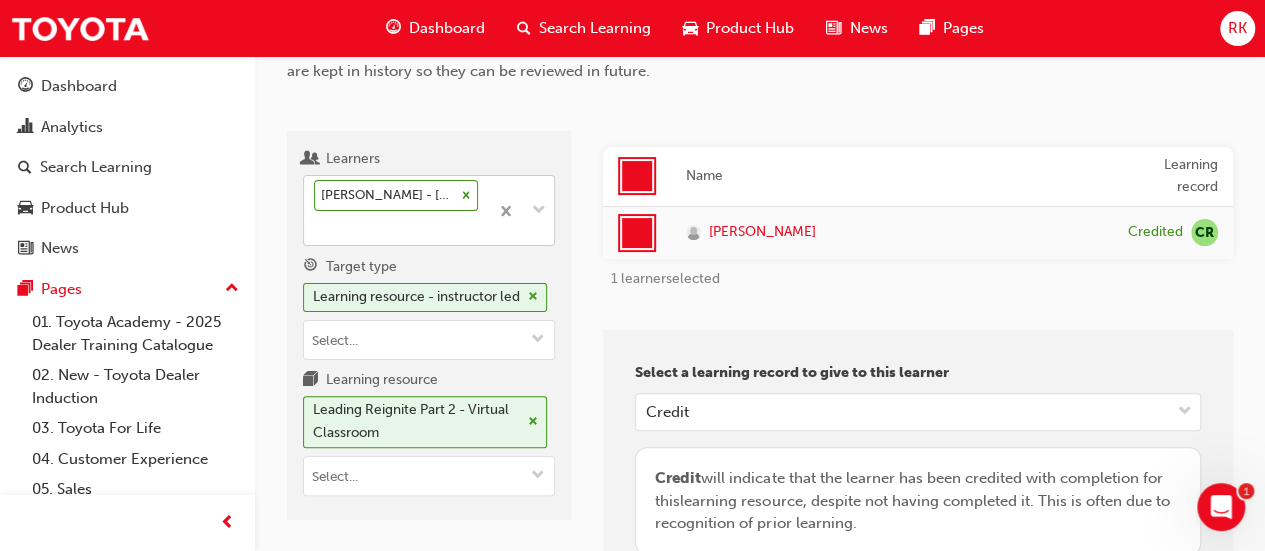 scroll, scrollTop: 0, scrollLeft: 0, axis: both 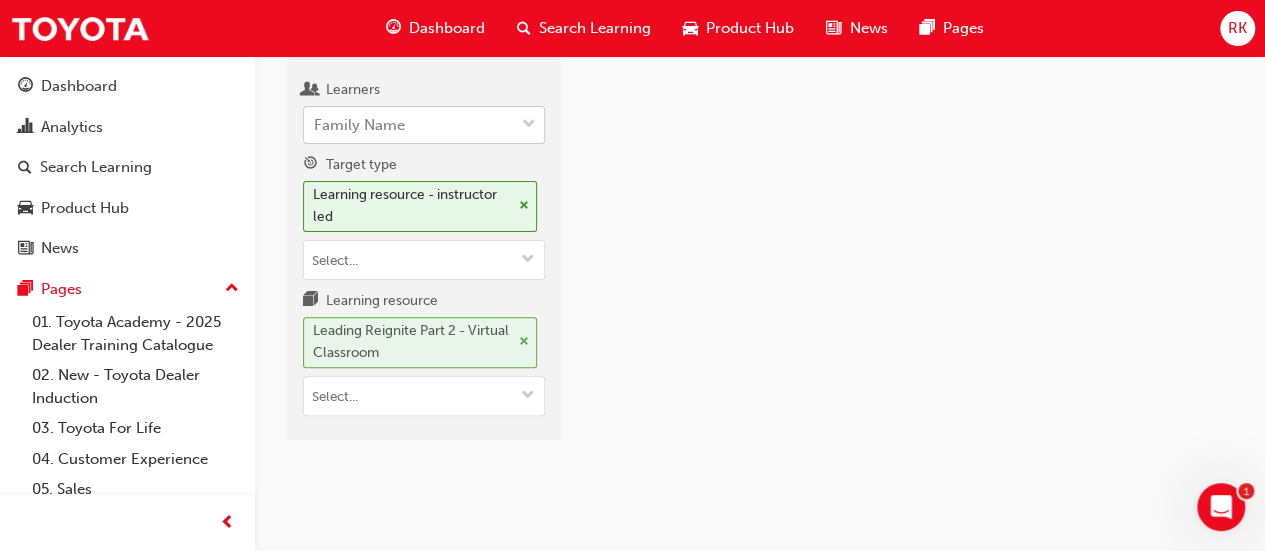 click at bounding box center (524, 342) 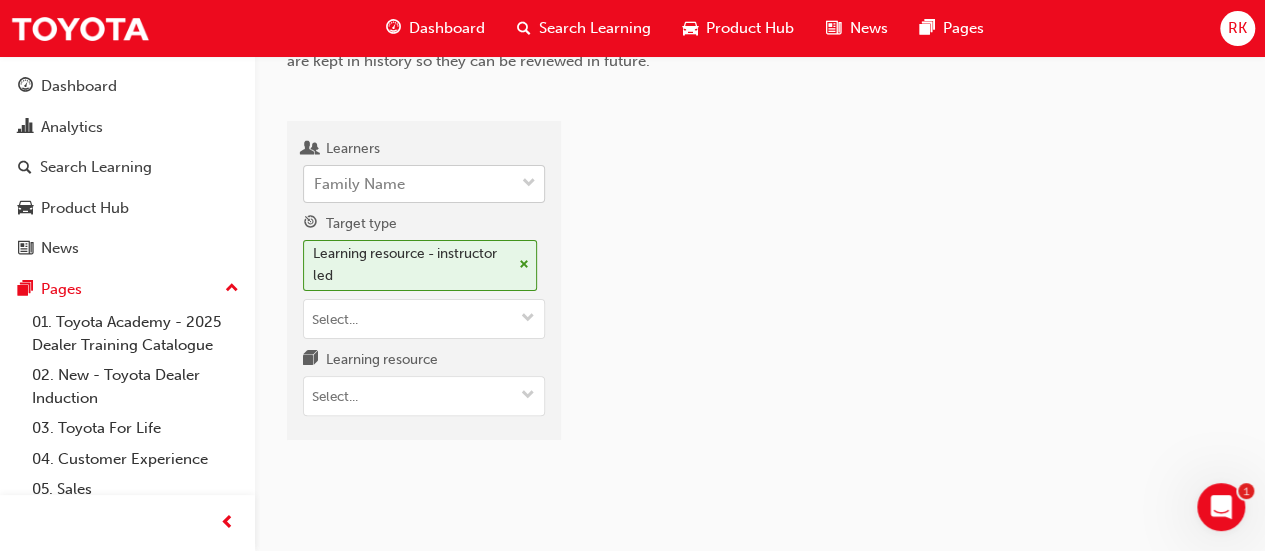 click on "Family Name" at bounding box center (409, 184) 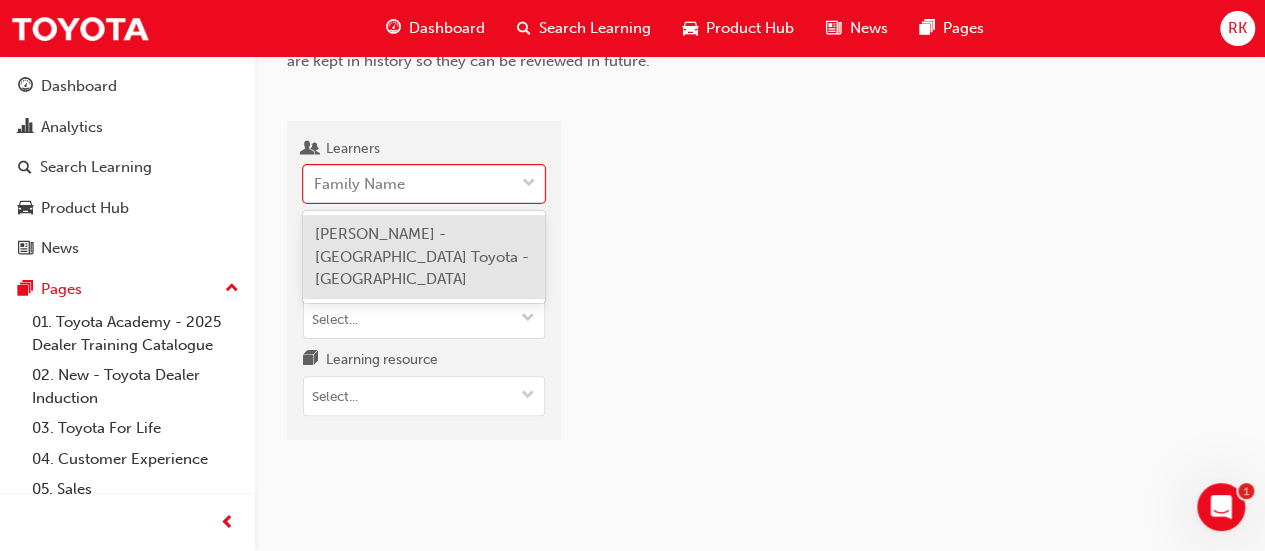 click on "Learners   option Bobby Menechella - Port Augusta Toyota - PORT AUGUSTA, selected.    option Bobby Menechella - Port Augusta Toyota - PORT AUGUSTA focused, 1 of 1. 1 result available. Use Up and Down to choose options, press Enter to select the currently focused option, press Escape to exit the menu, press Tab to select the option and exit the menu. Family Name Target type Learning resource - instructor led Learning resource" at bounding box center (424, 280) 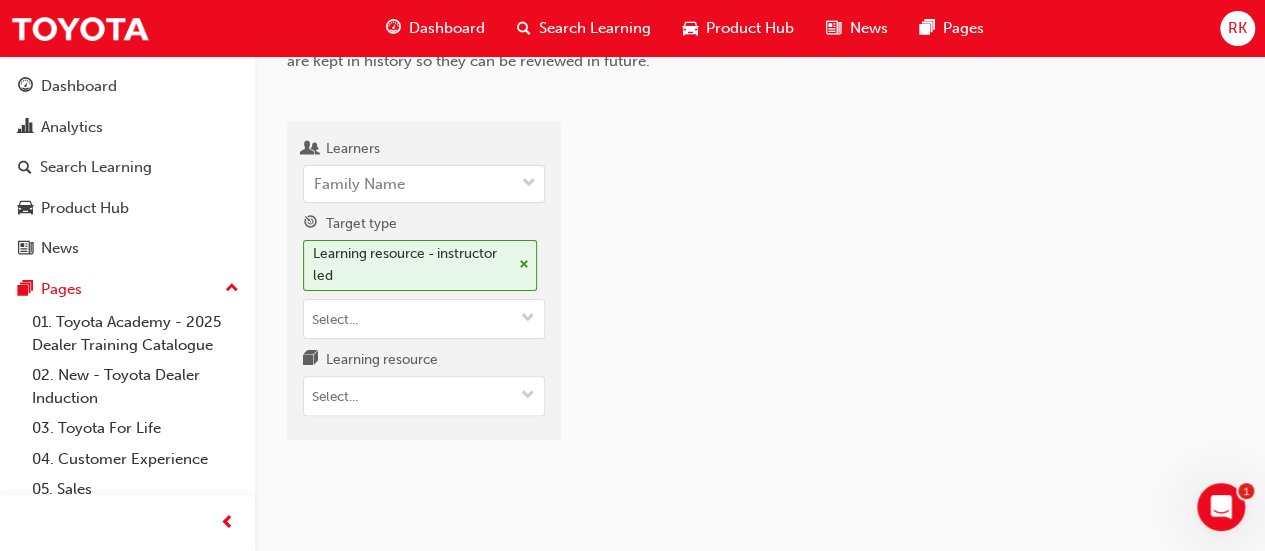 click at bounding box center (913, 288) 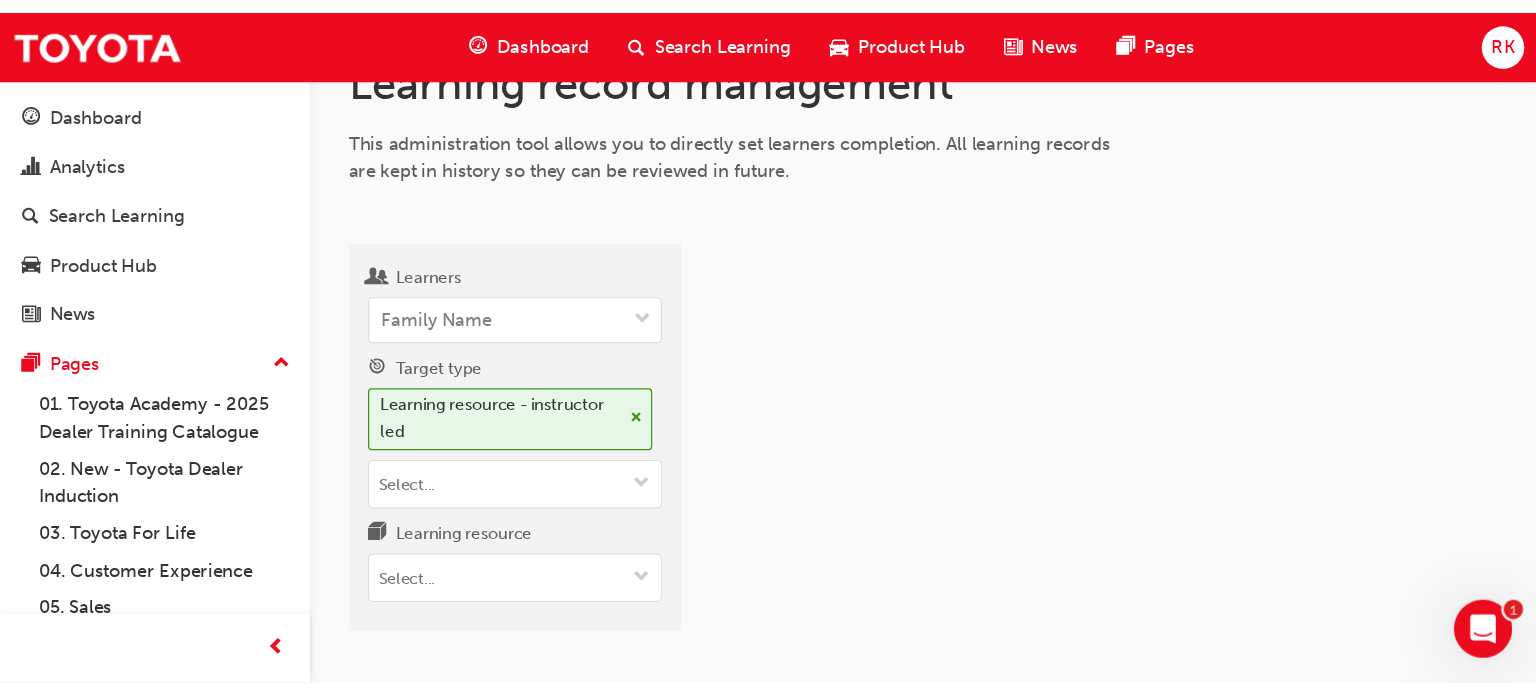 scroll, scrollTop: 0, scrollLeft: 0, axis: both 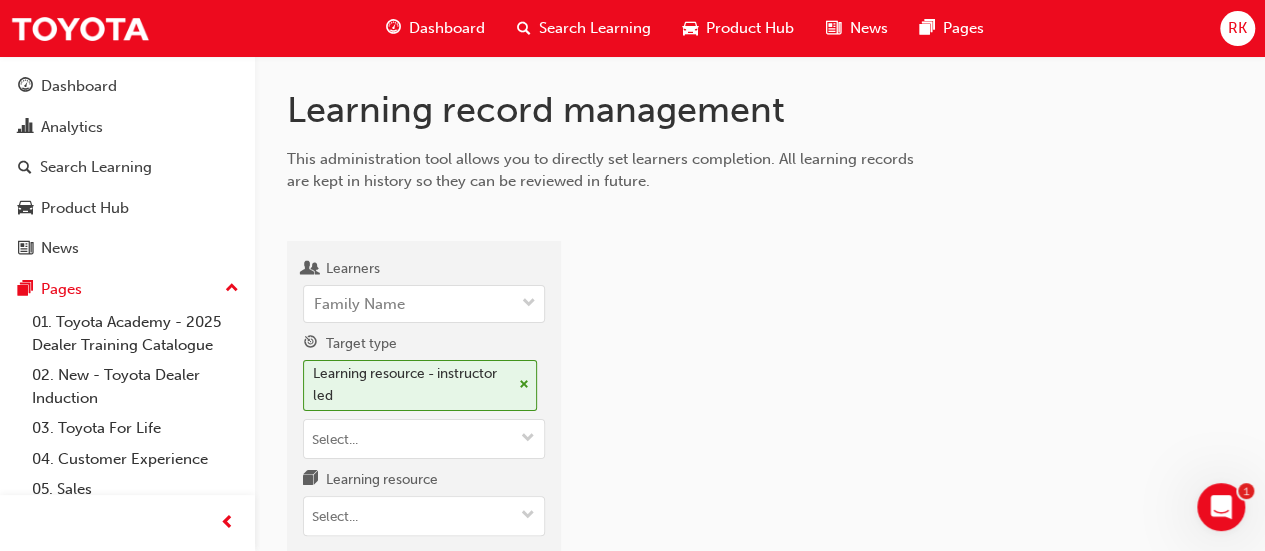 click on "RK" at bounding box center (1237, 28) 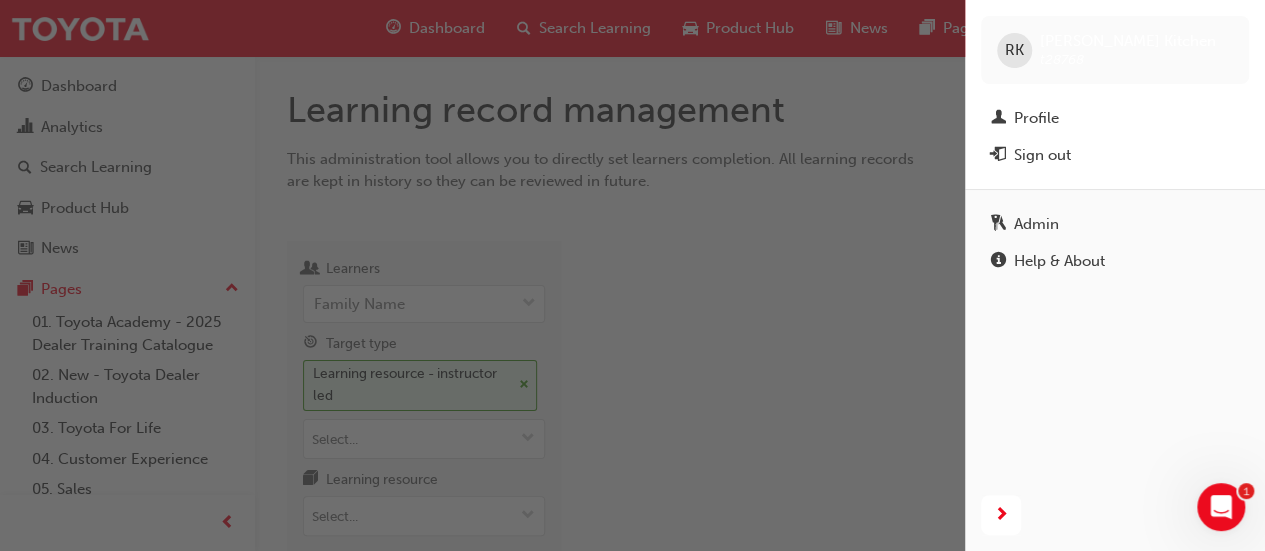 click at bounding box center [482, 275] 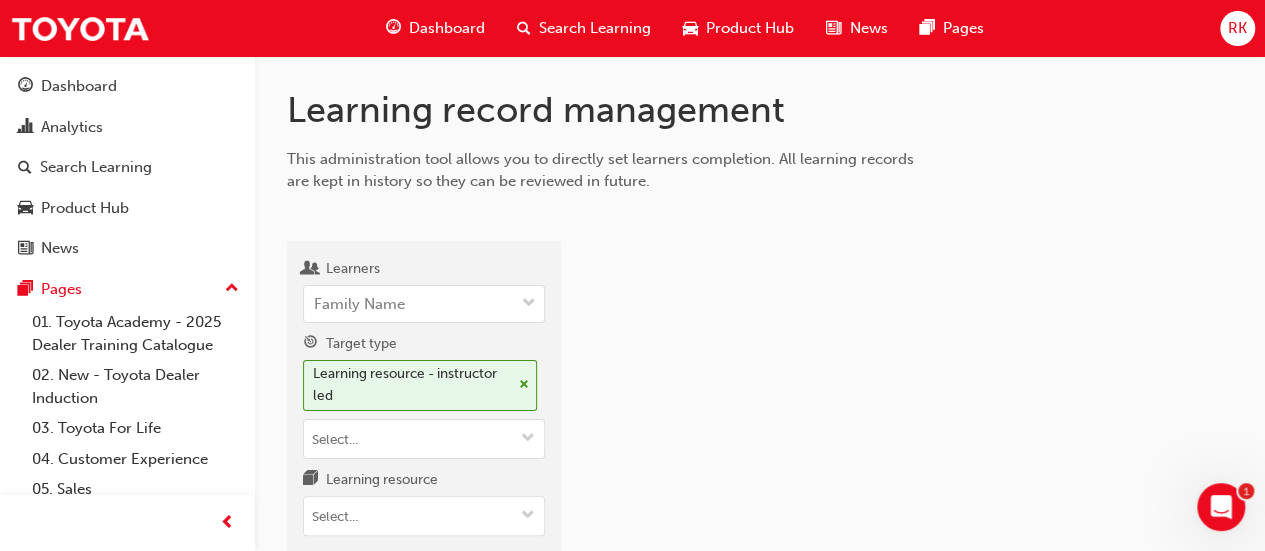 click at bounding box center (913, 408) 